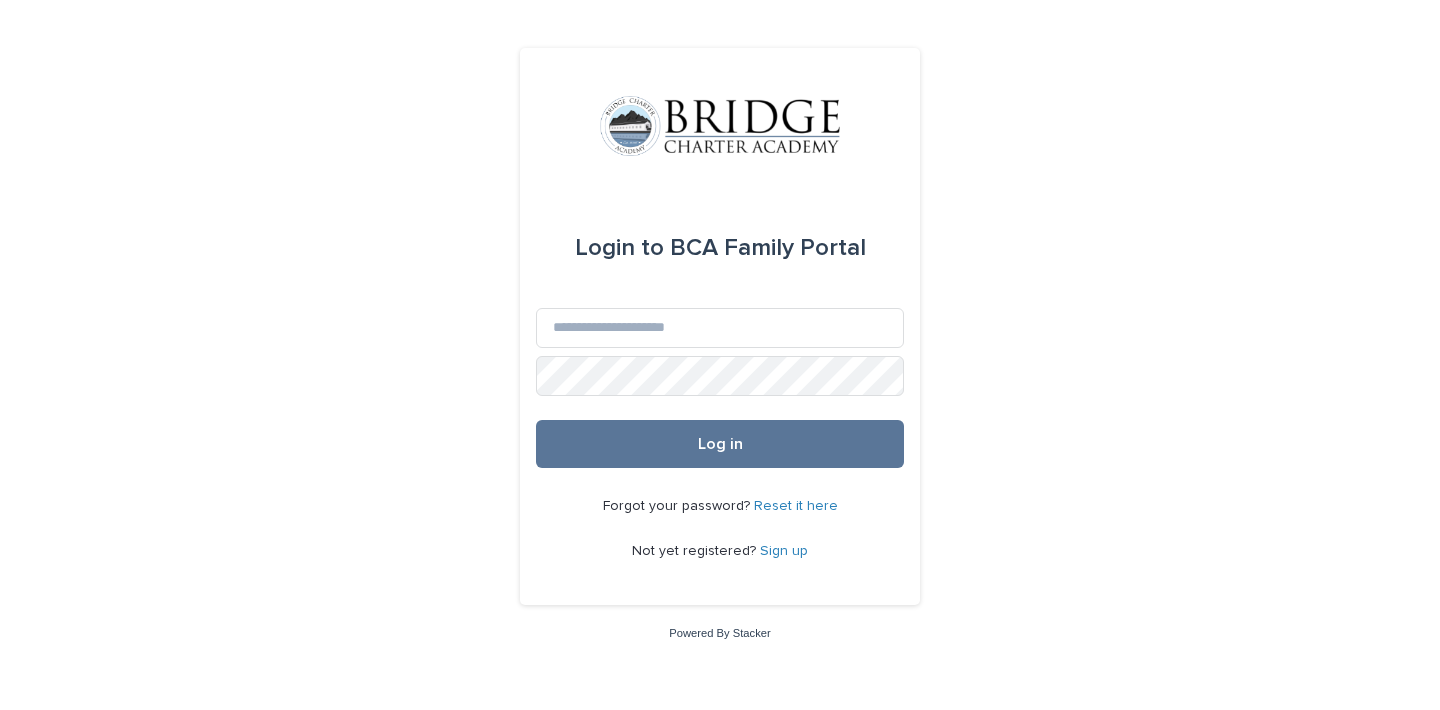 scroll, scrollTop: 0, scrollLeft: 0, axis: both 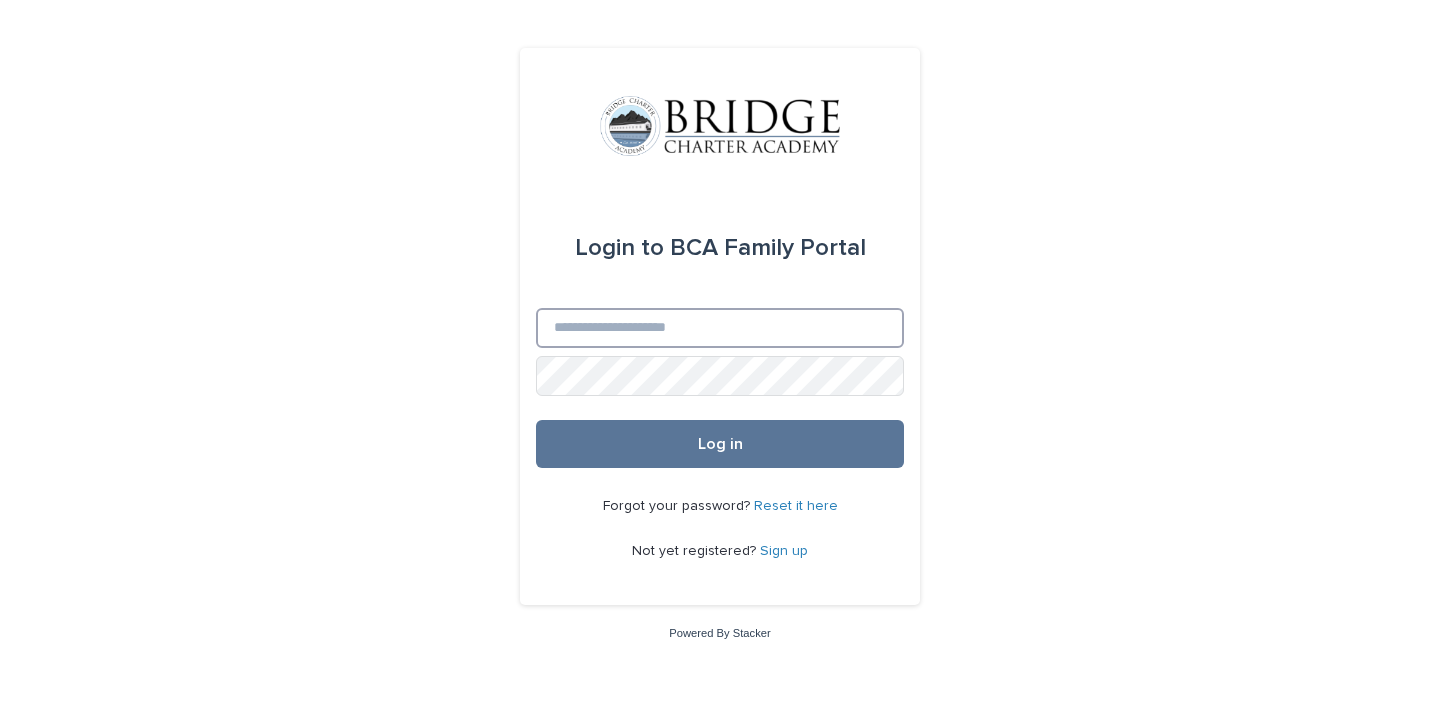 click on "Email" at bounding box center [720, 328] 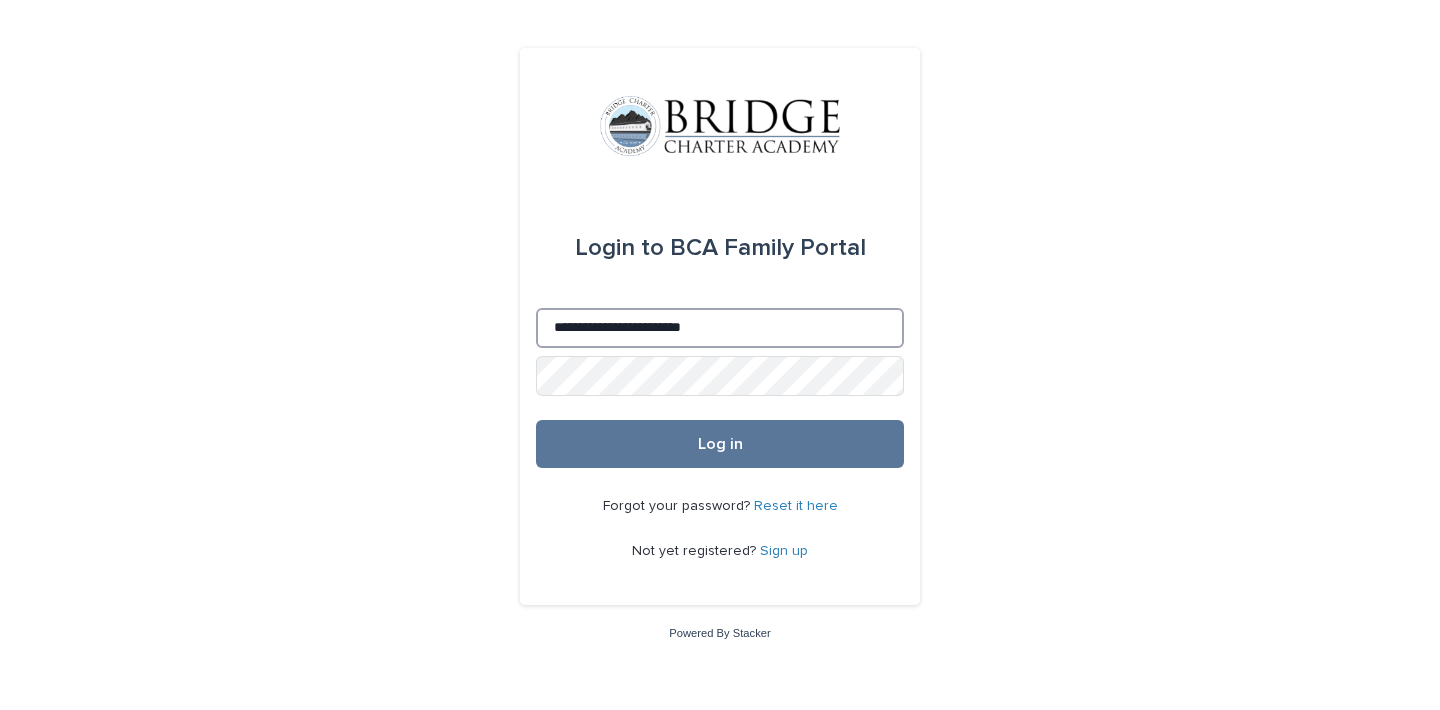 type on "**********" 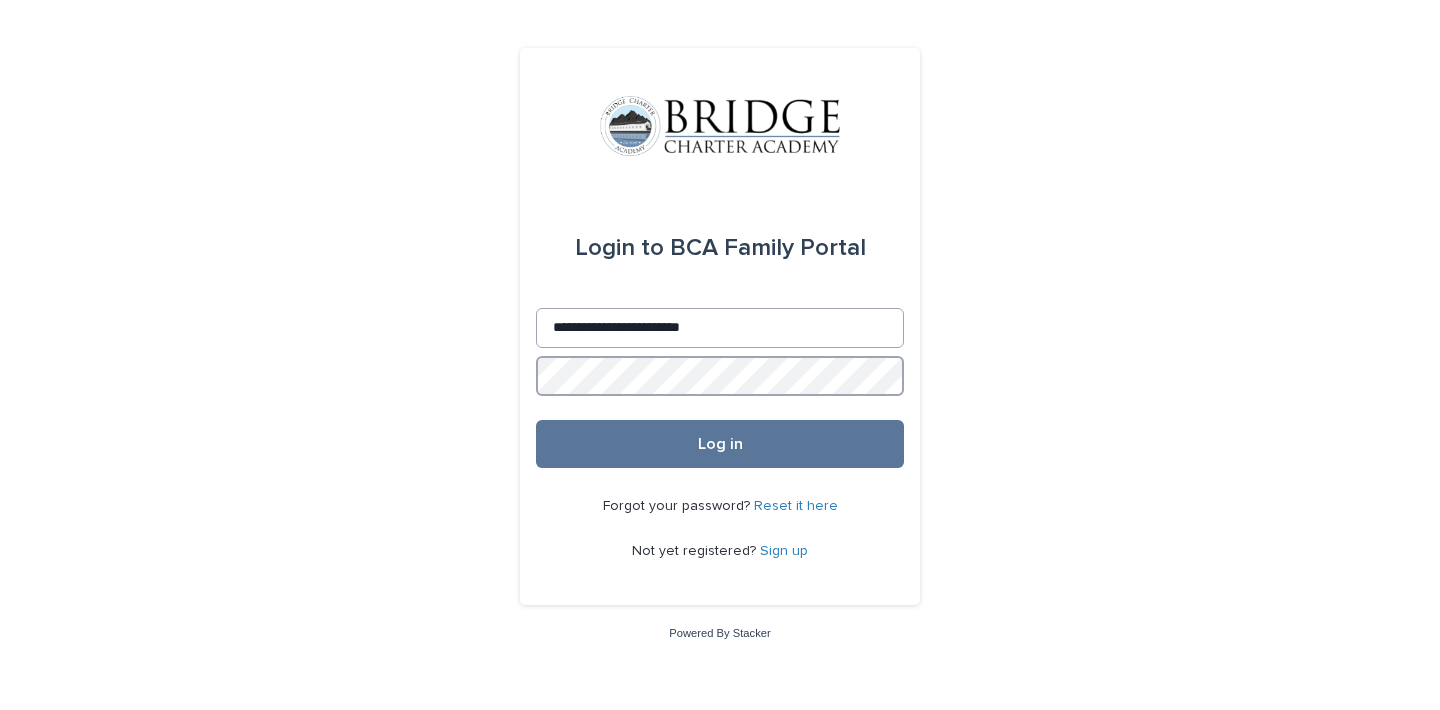click on "Log in" at bounding box center (720, 444) 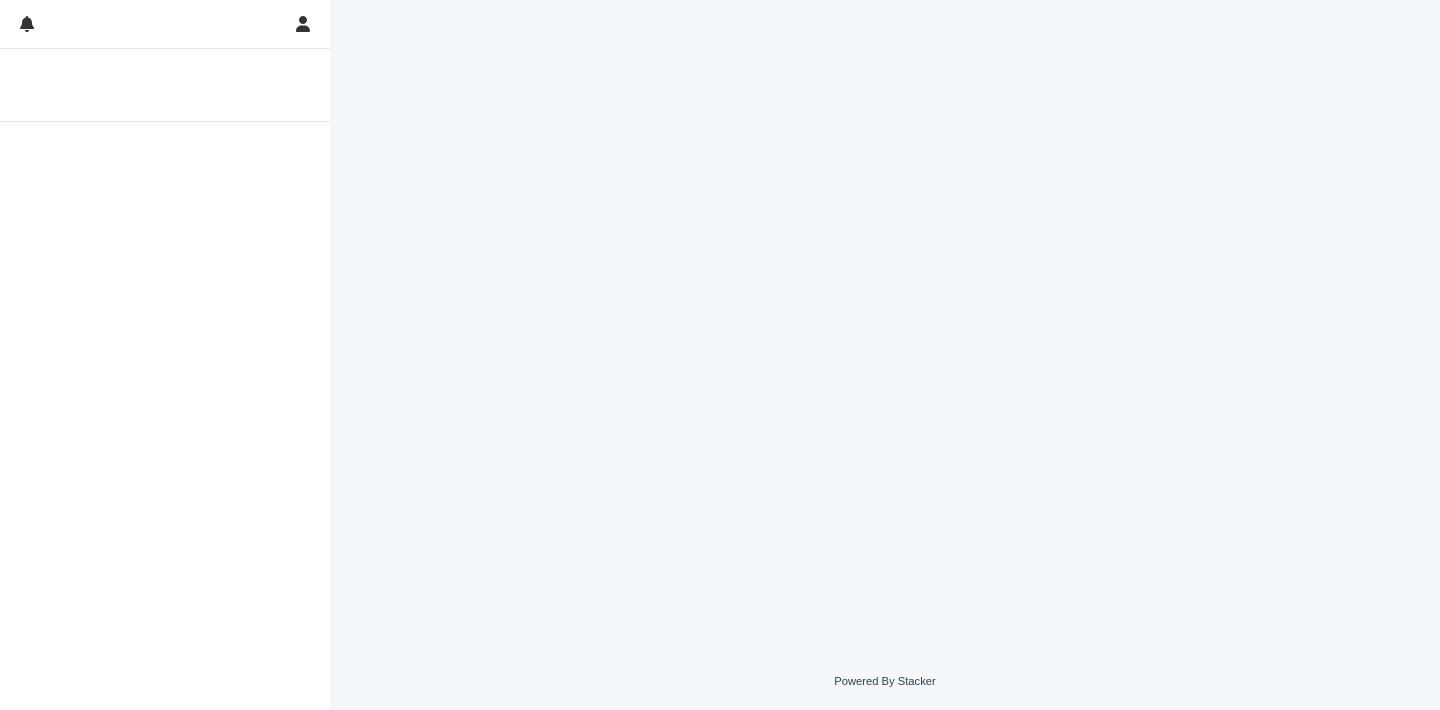 scroll, scrollTop: 0, scrollLeft: 0, axis: both 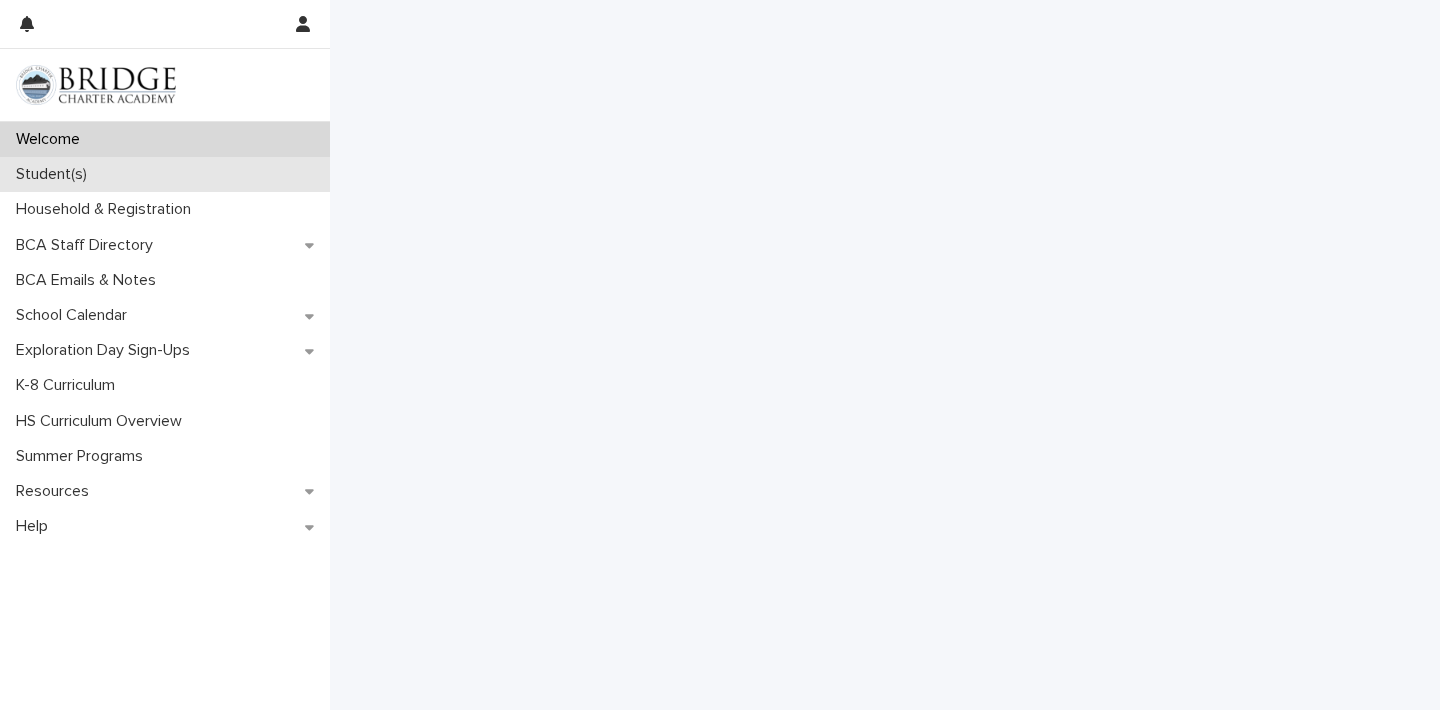 click on "Student(s)" at bounding box center (55, 174) 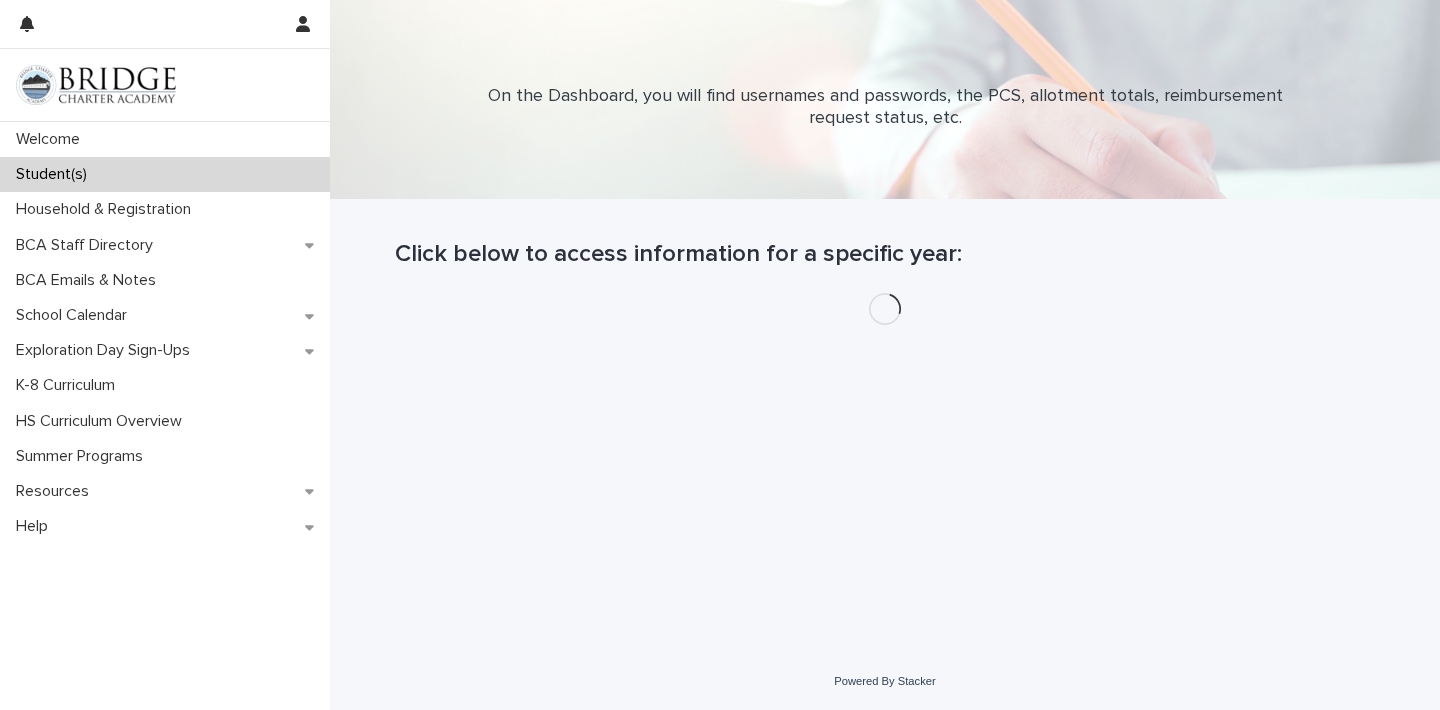 scroll, scrollTop: 0, scrollLeft: 0, axis: both 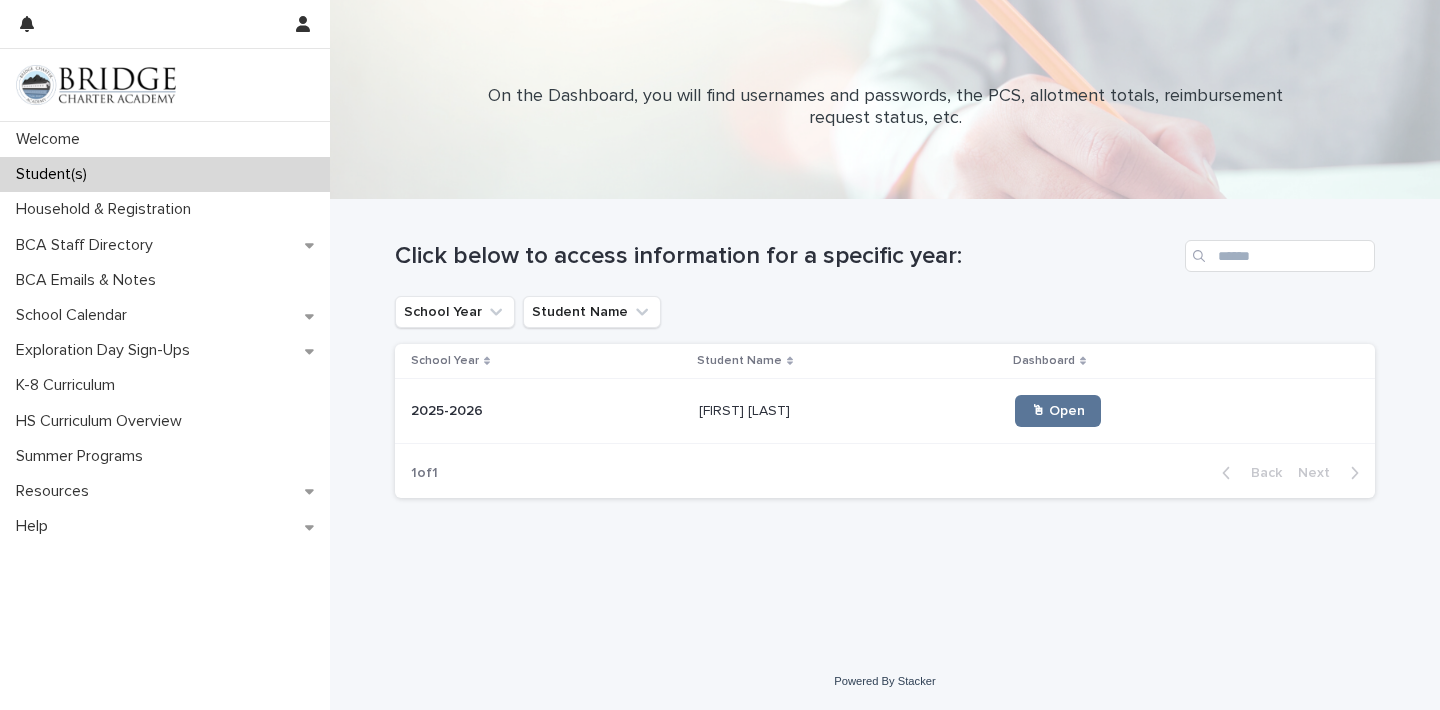 click on "[FIRST] [LAST]" at bounding box center [746, 409] 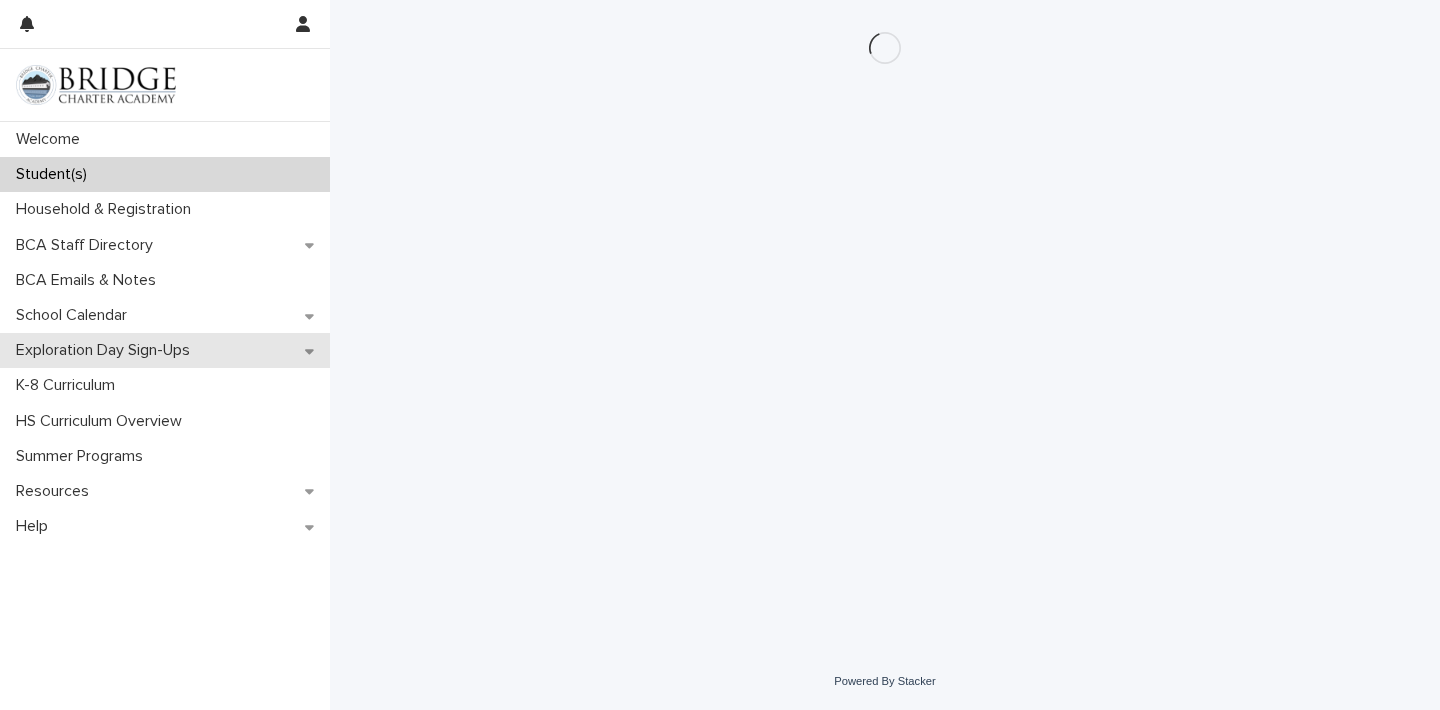 click on "Exploration Day Sign-Ups" at bounding box center [107, 350] 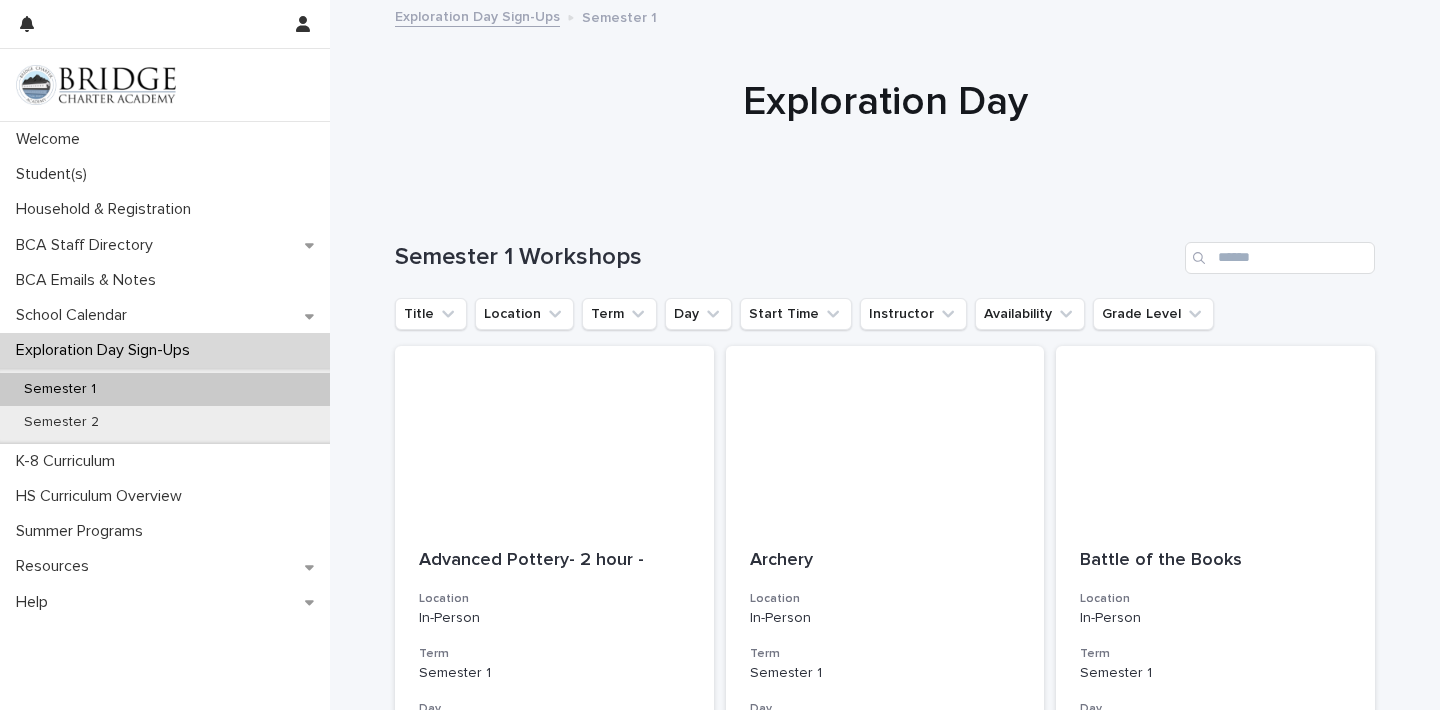 click on "Semester 1" at bounding box center [60, 389] 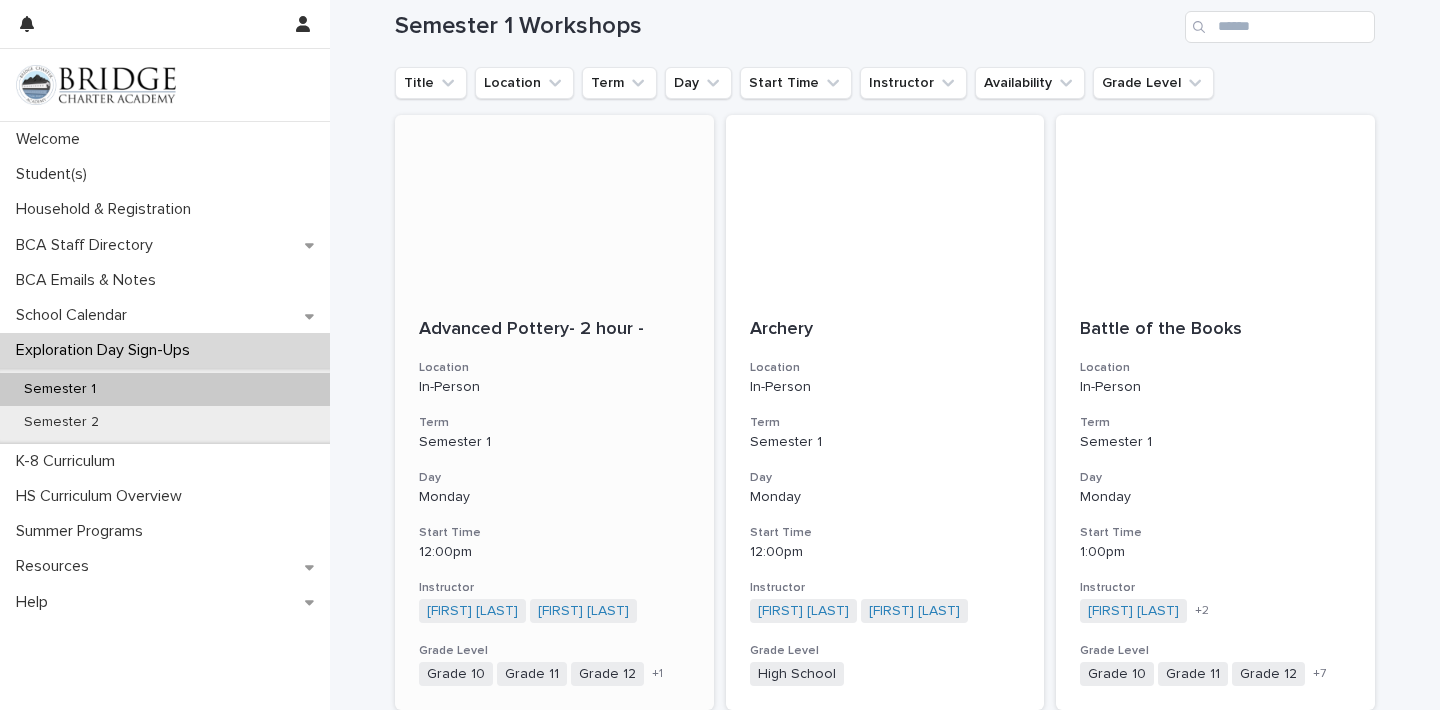 scroll, scrollTop: 234, scrollLeft: 0, axis: vertical 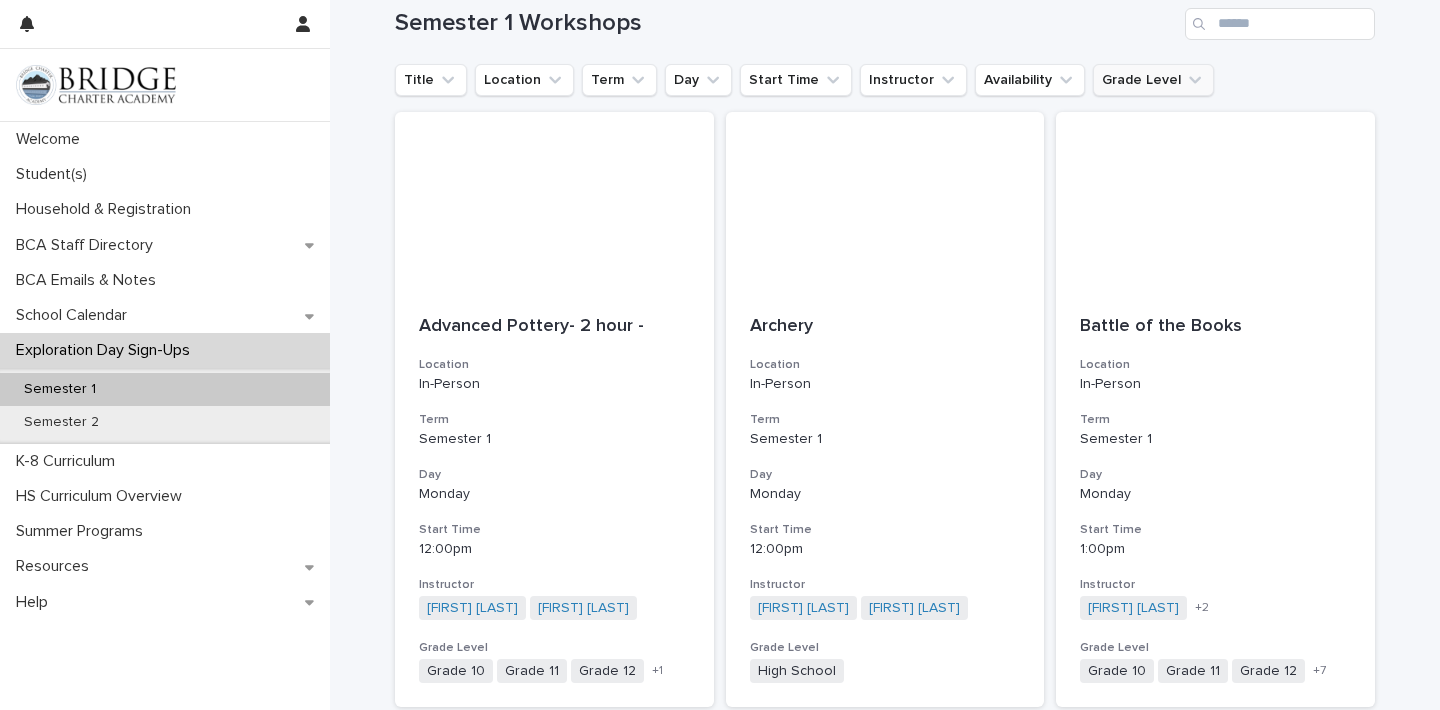 click on "Grade Level" at bounding box center [1153, 80] 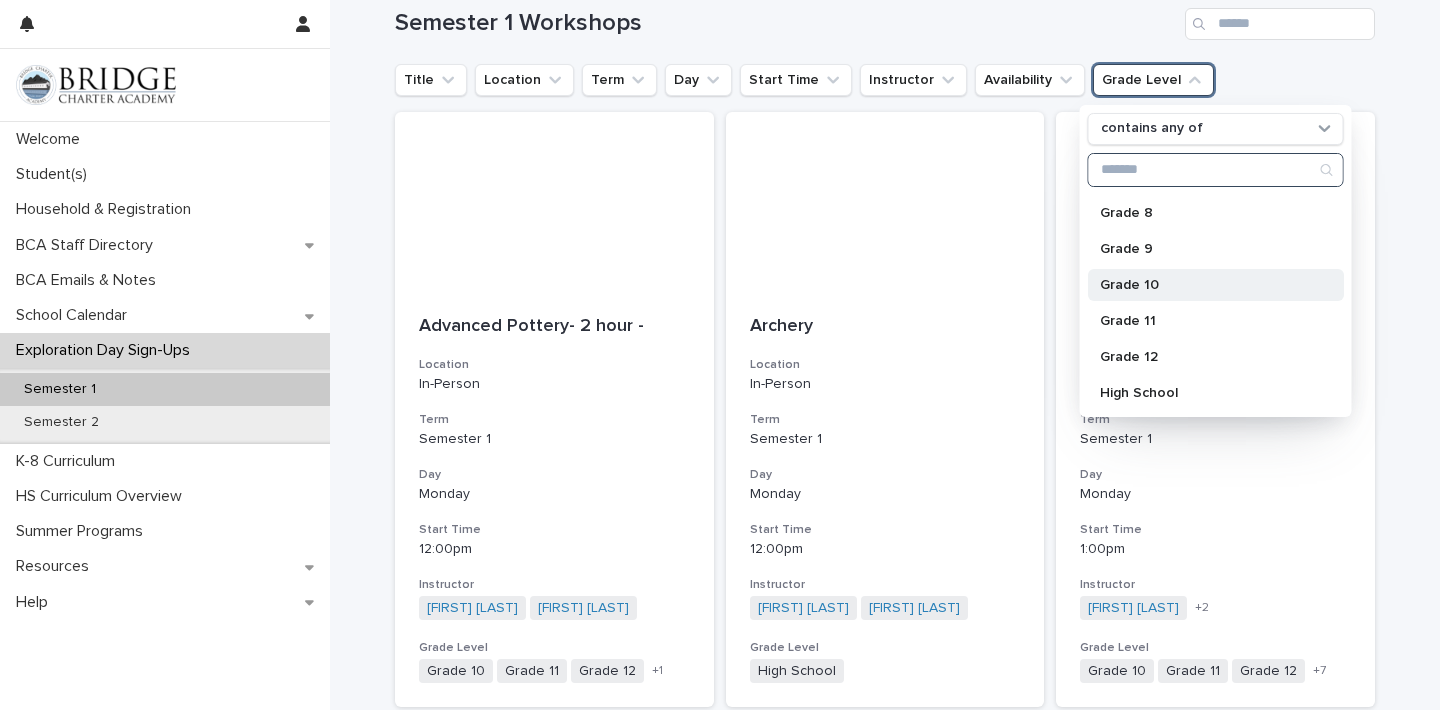 scroll, scrollTop: 284, scrollLeft: 0, axis: vertical 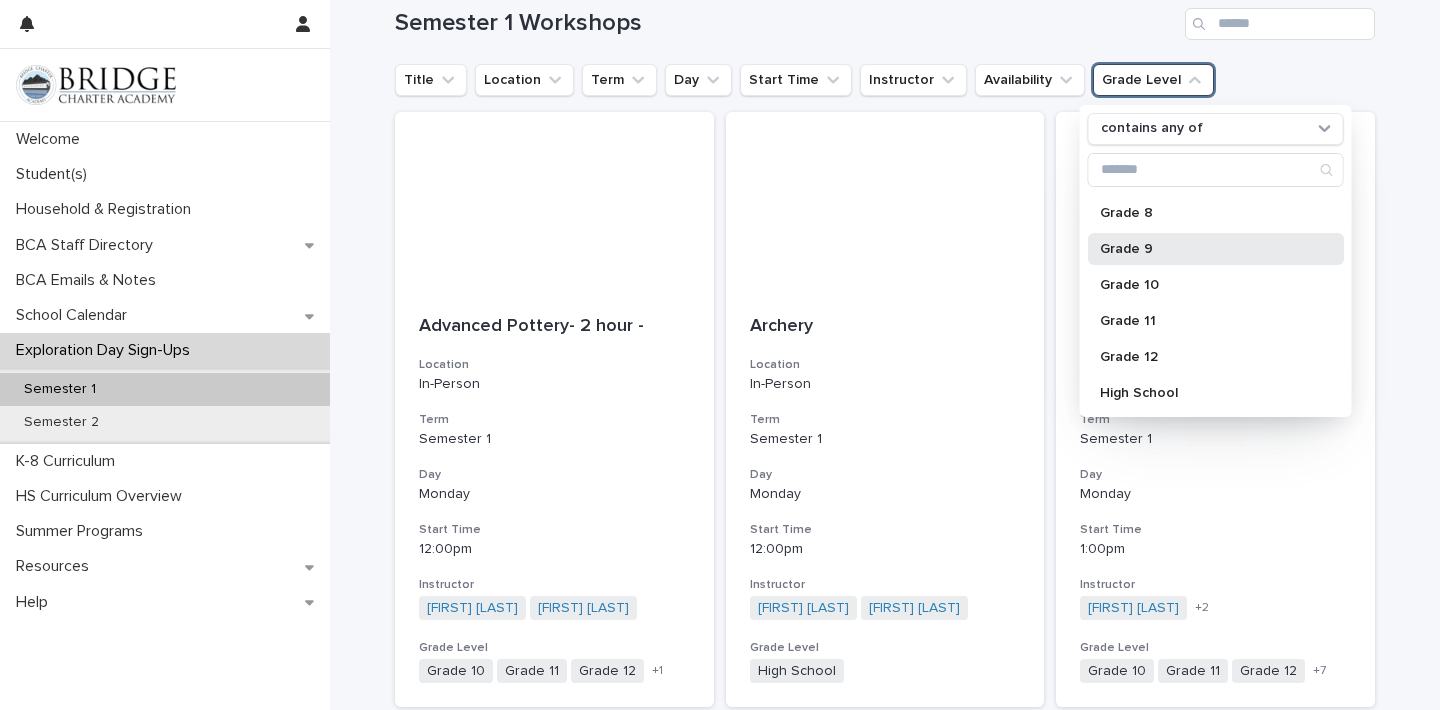 click on "Grade 9" at bounding box center [1206, 249] 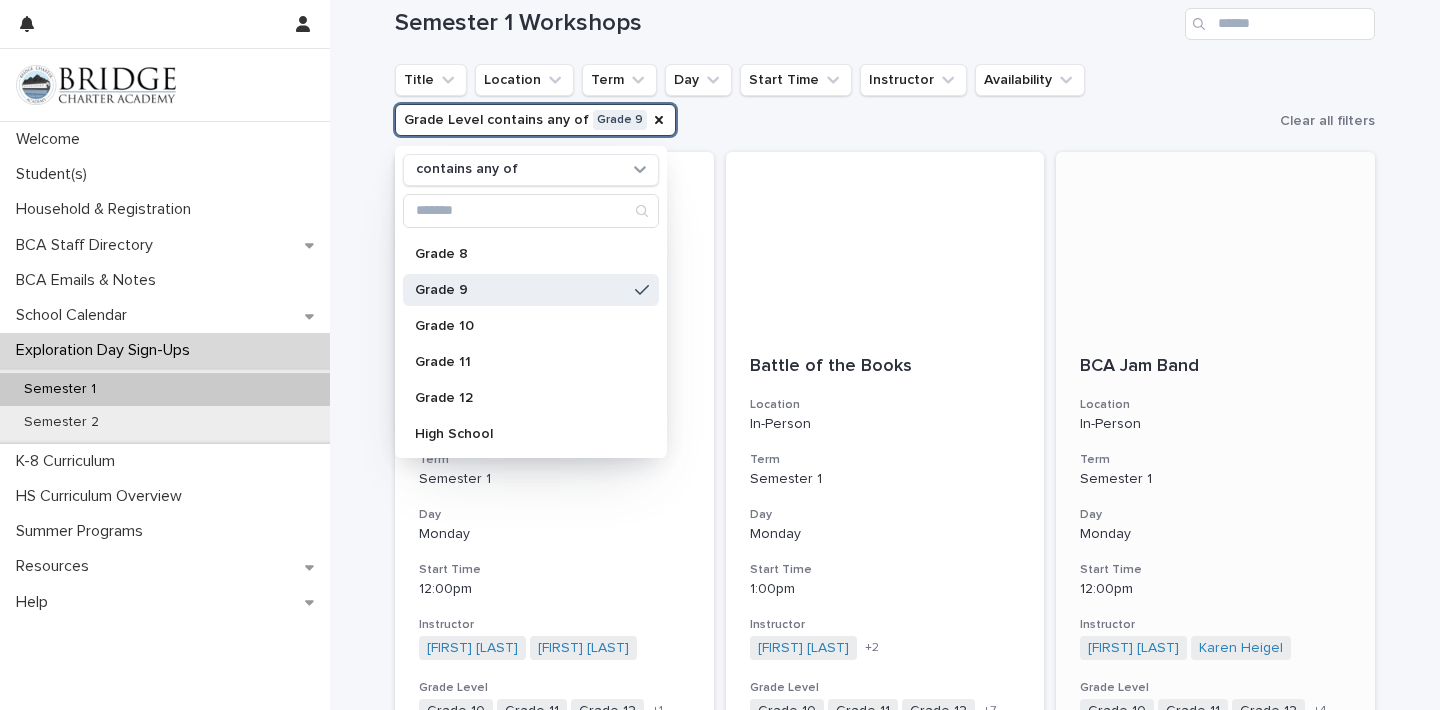 click at bounding box center [1215, 242] 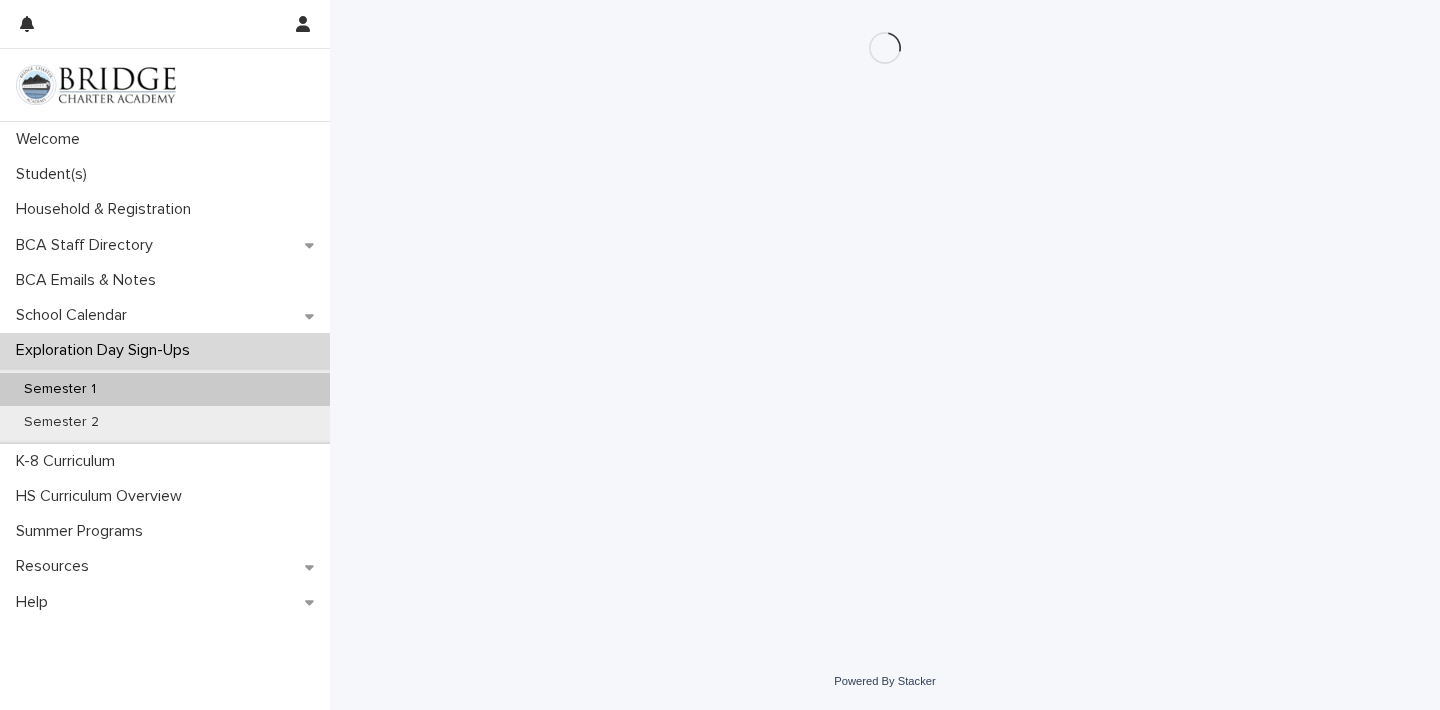 scroll, scrollTop: 0, scrollLeft: 0, axis: both 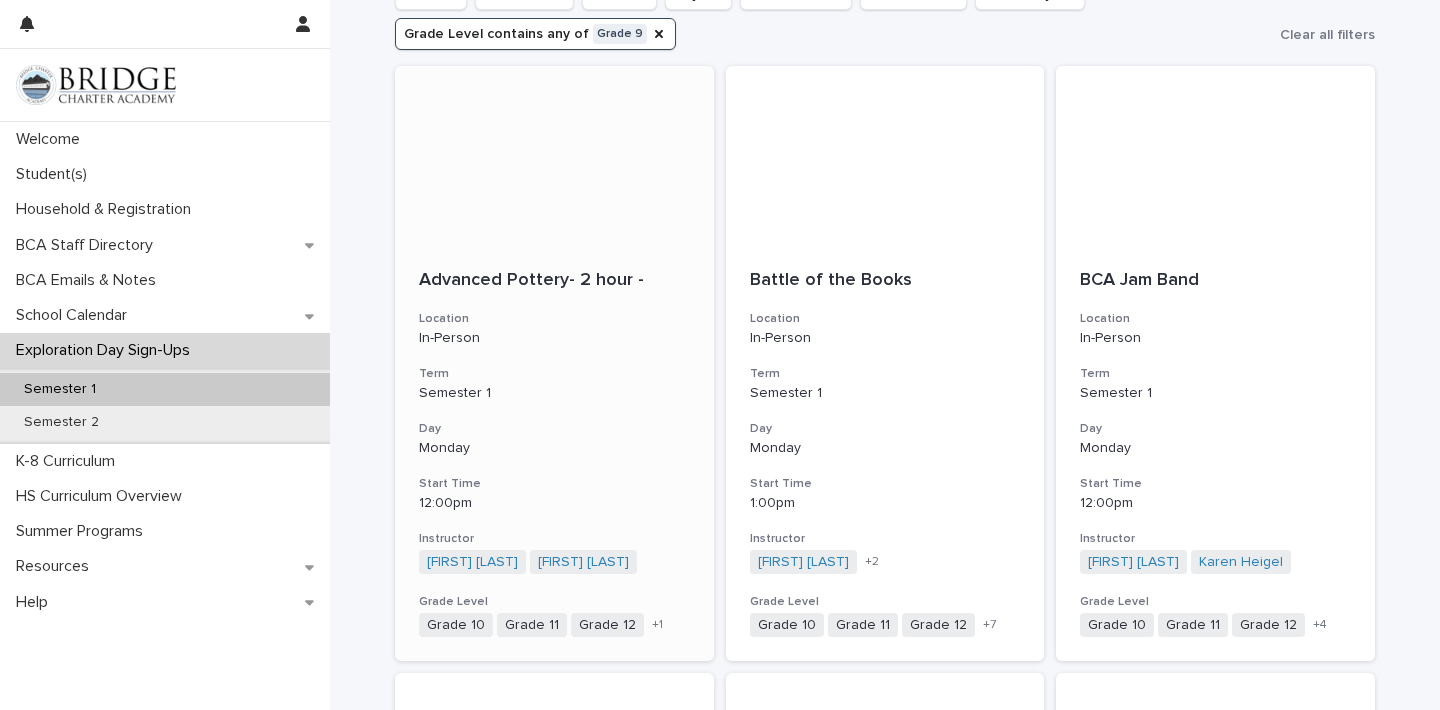 click at bounding box center [554, 156] 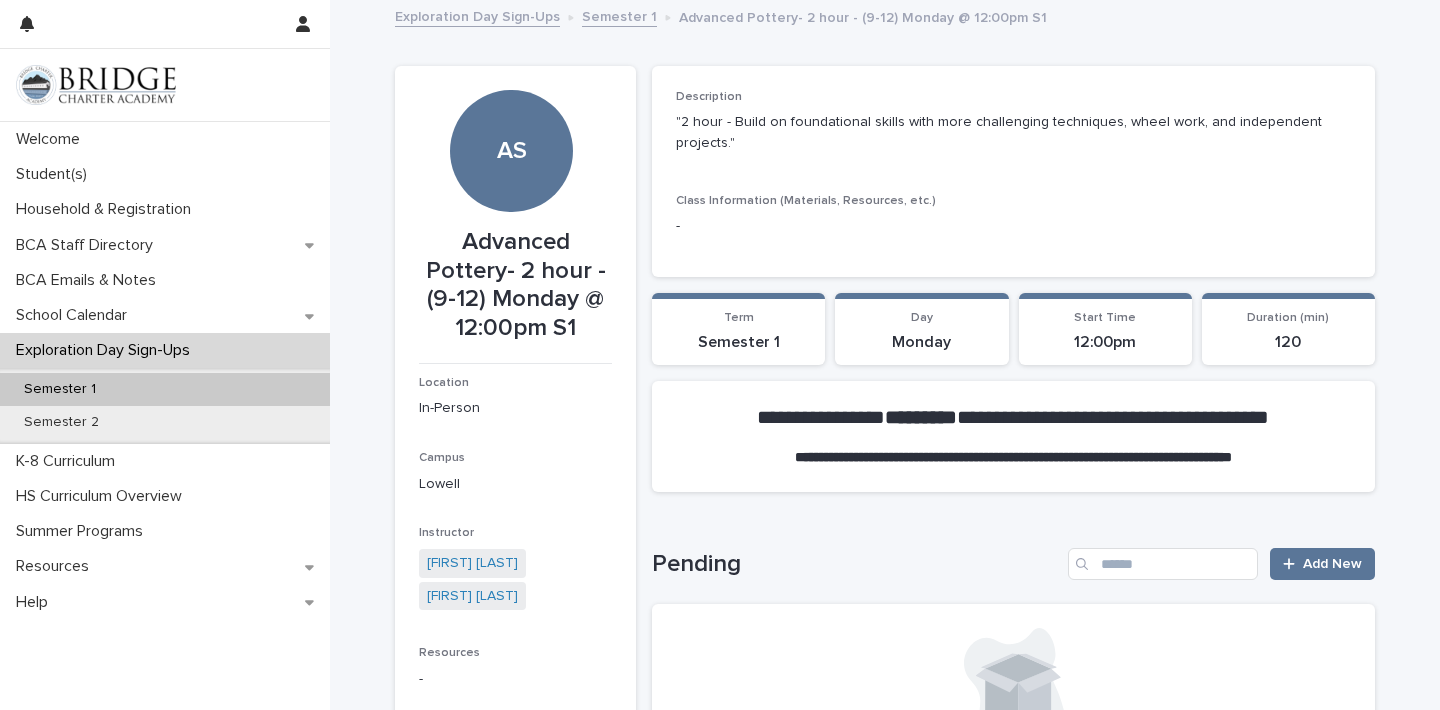 scroll, scrollTop: 0, scrollLeft: 0, axis: both 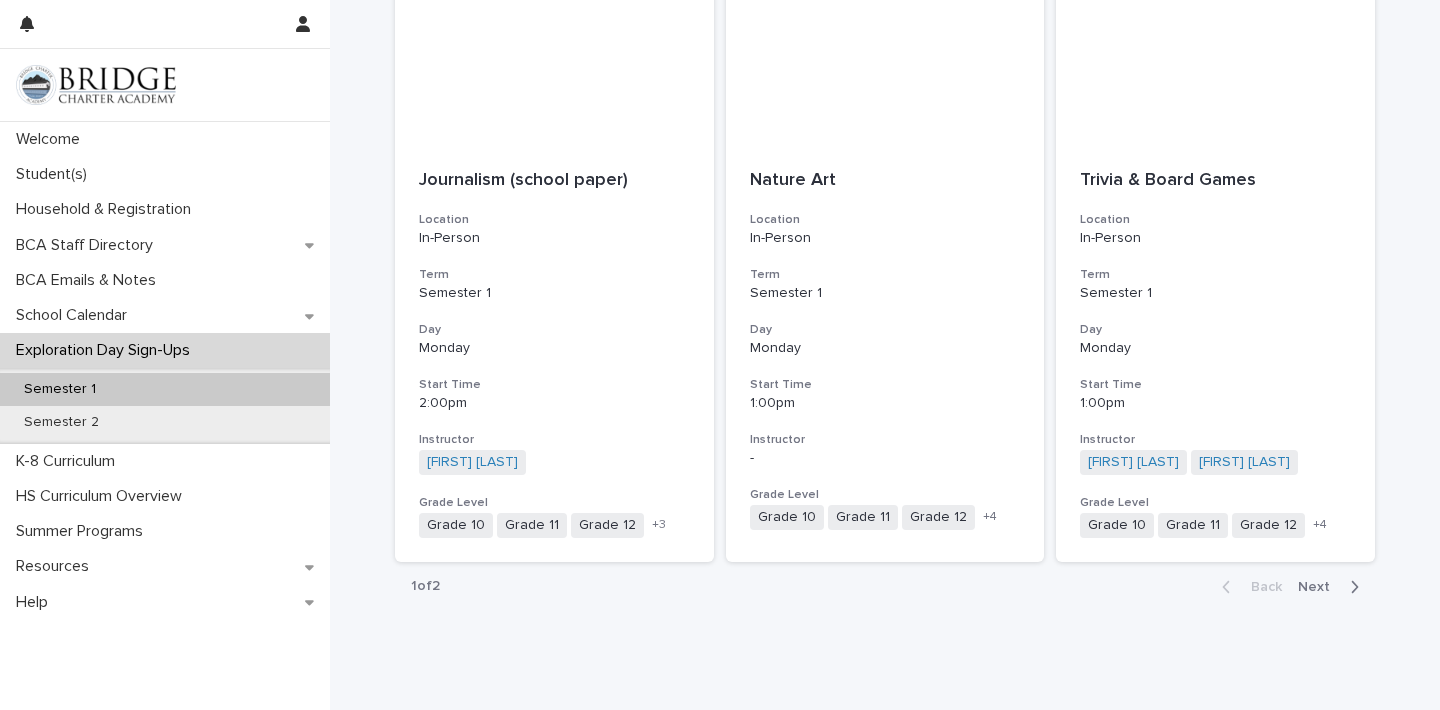 click on "Next" at bounding box center (1320, 587) 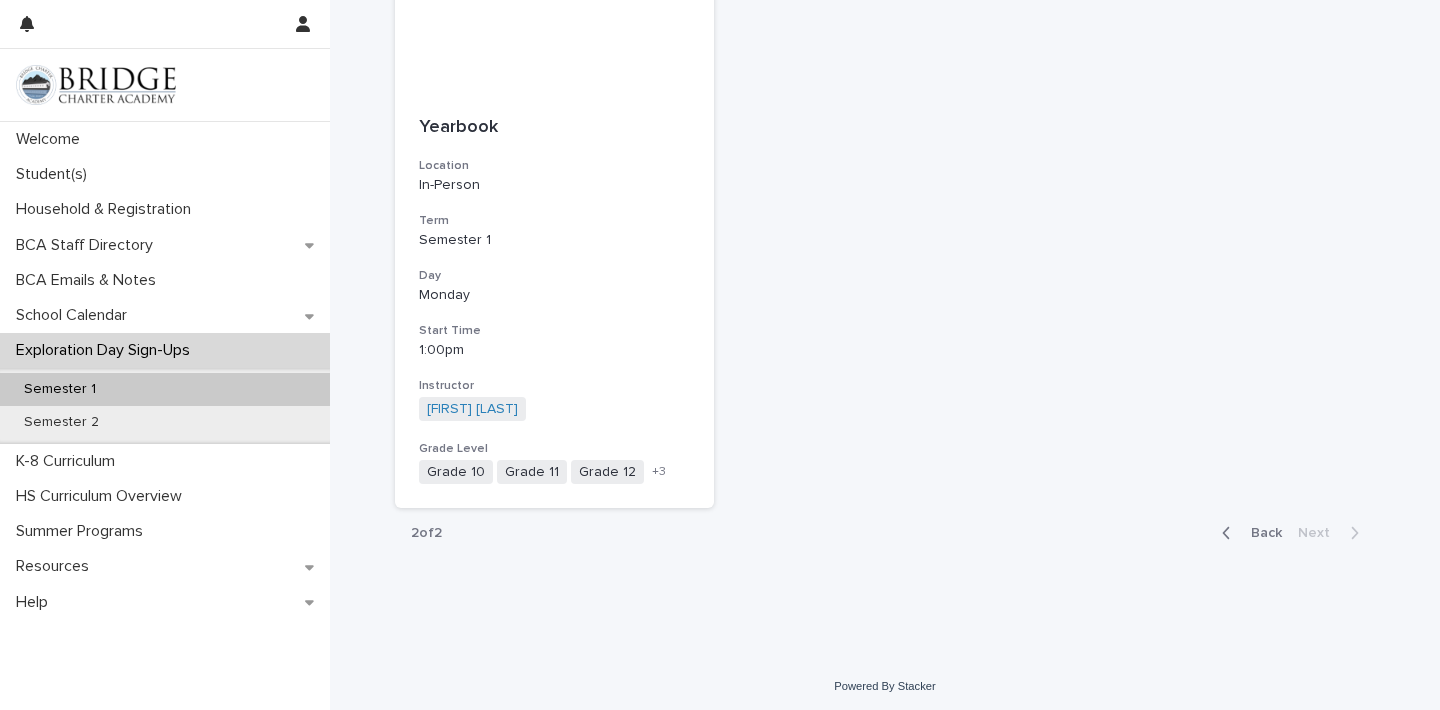 scroll, scrollTop: 472, scrollLeft: 0, axis: vertical 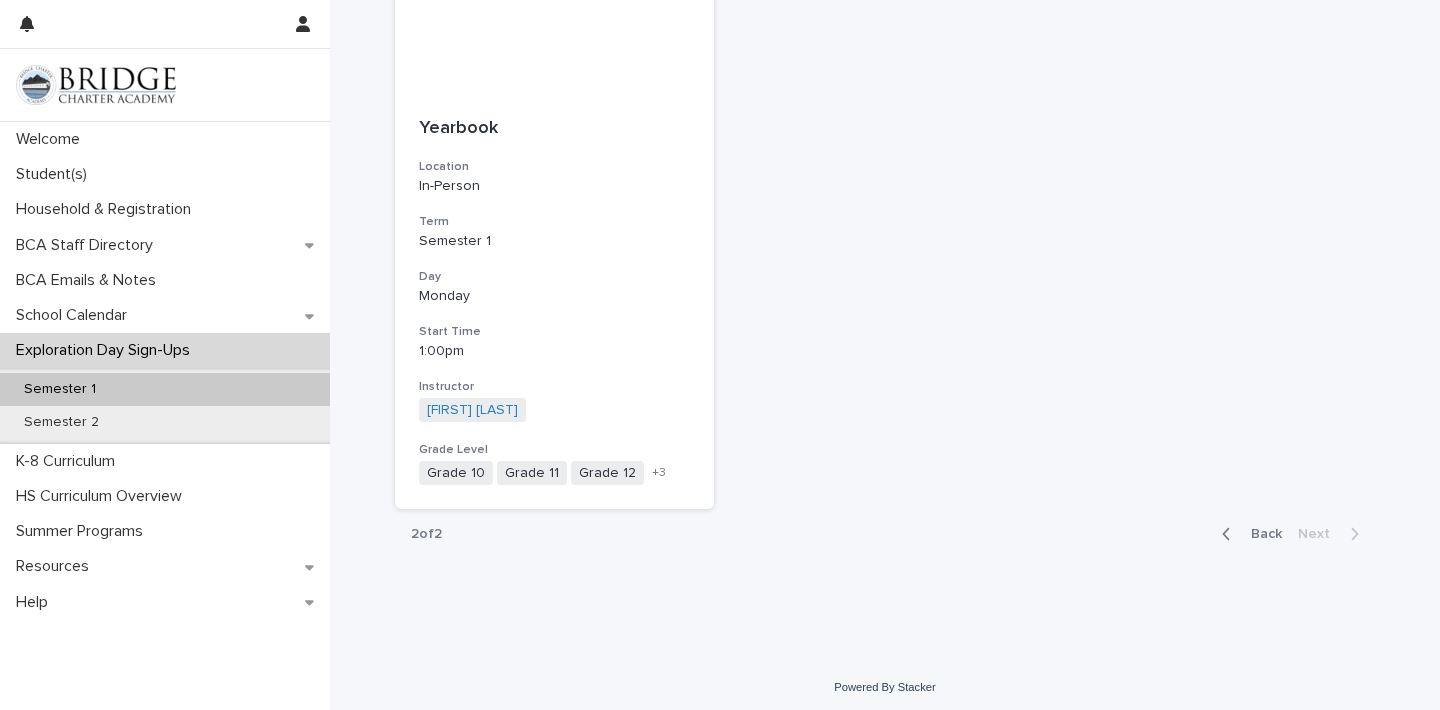 click on "Back" at bounding box center (1260, 534) 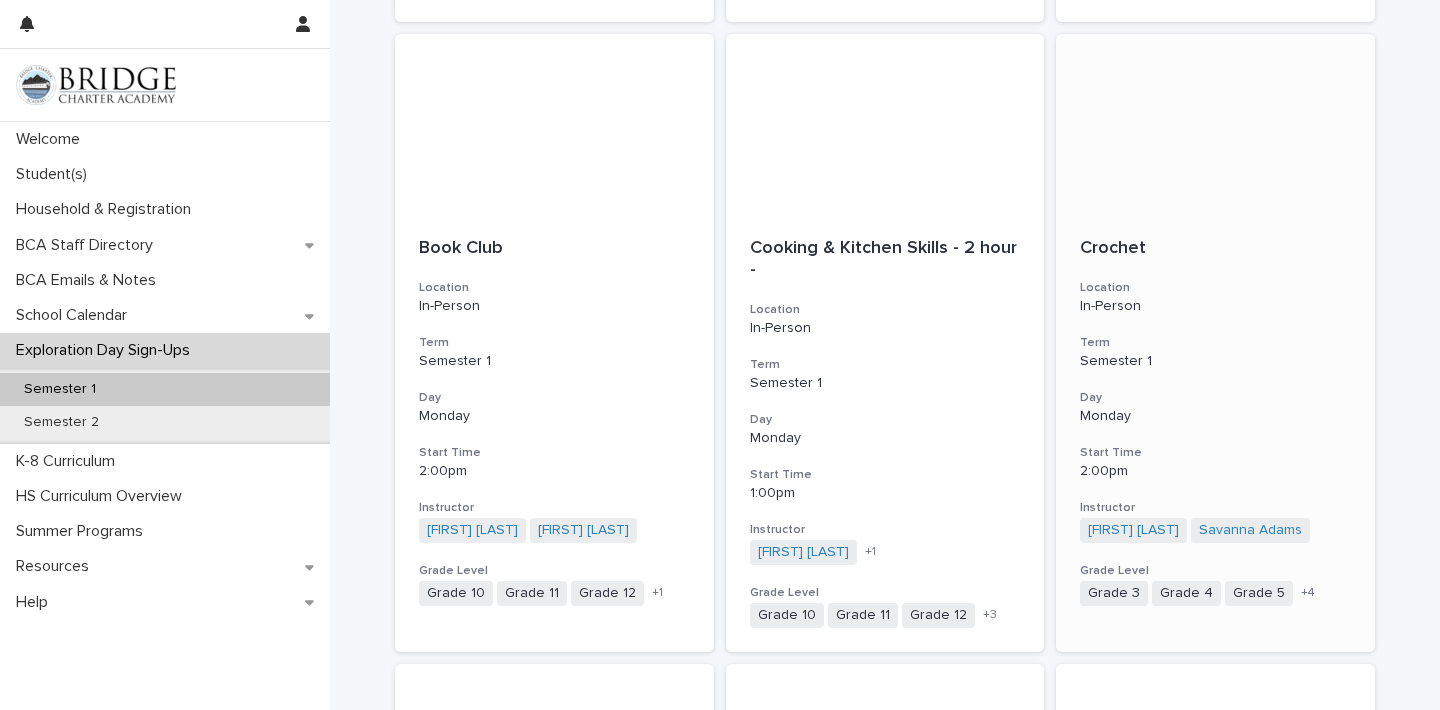 scroll, scrollTop: 963, scrollLeft: 0, axis: vertical 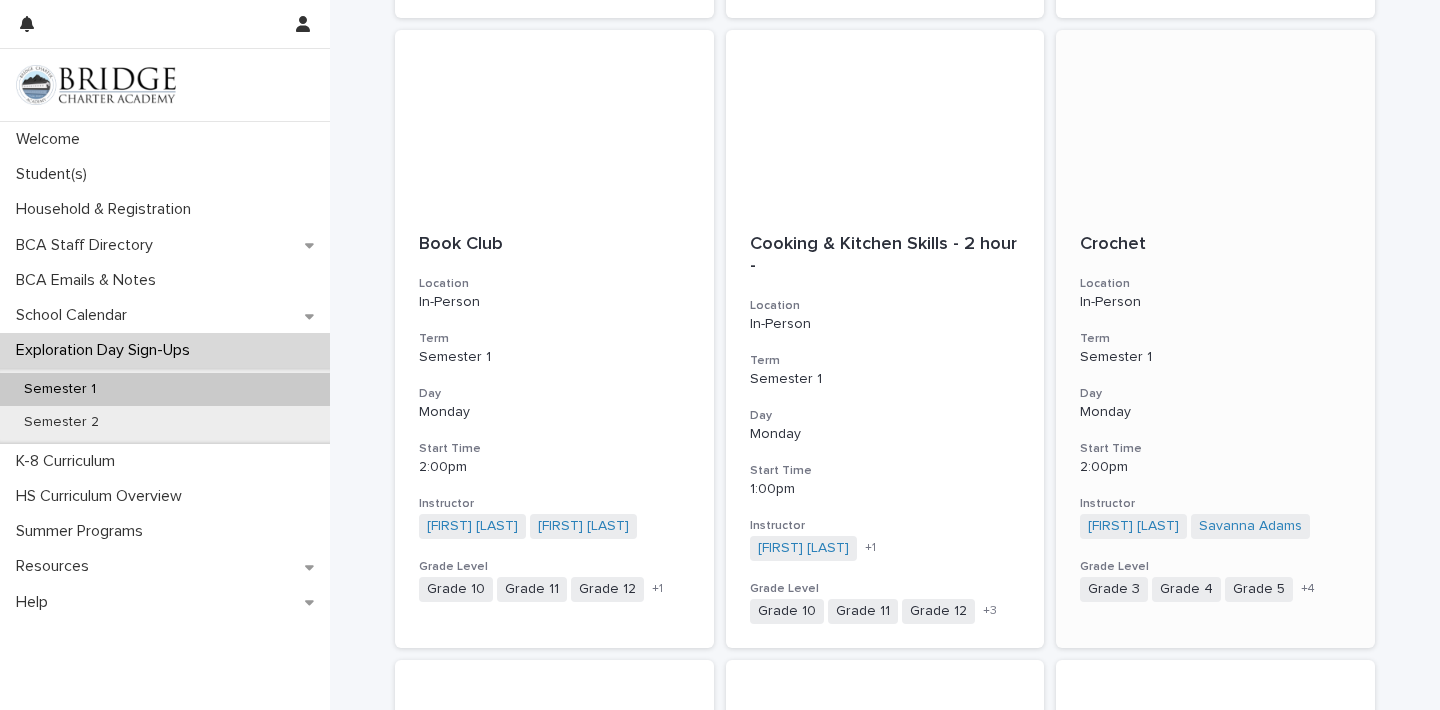 click on "In-Person" at bounding box center (1215, 300) 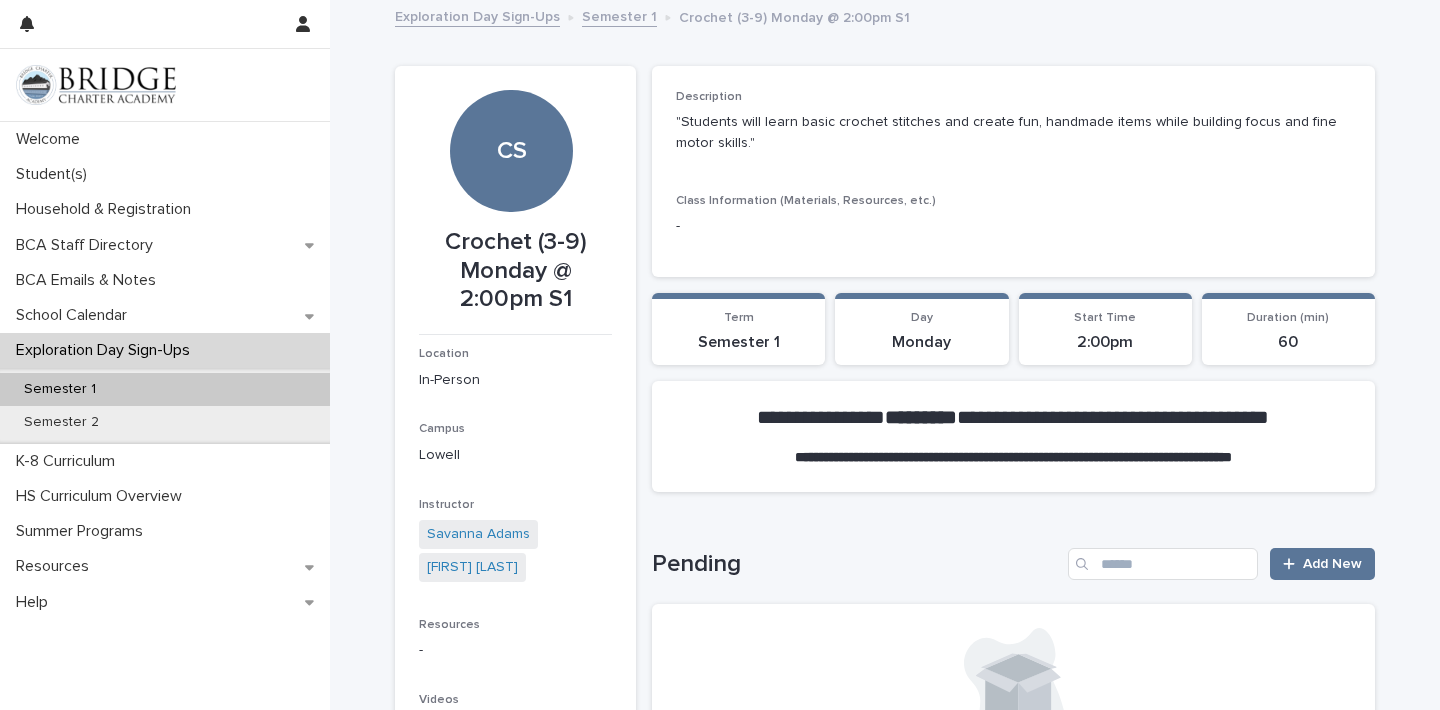 scroll, scrollTop: 0, scrollLeft: 0, axis: both 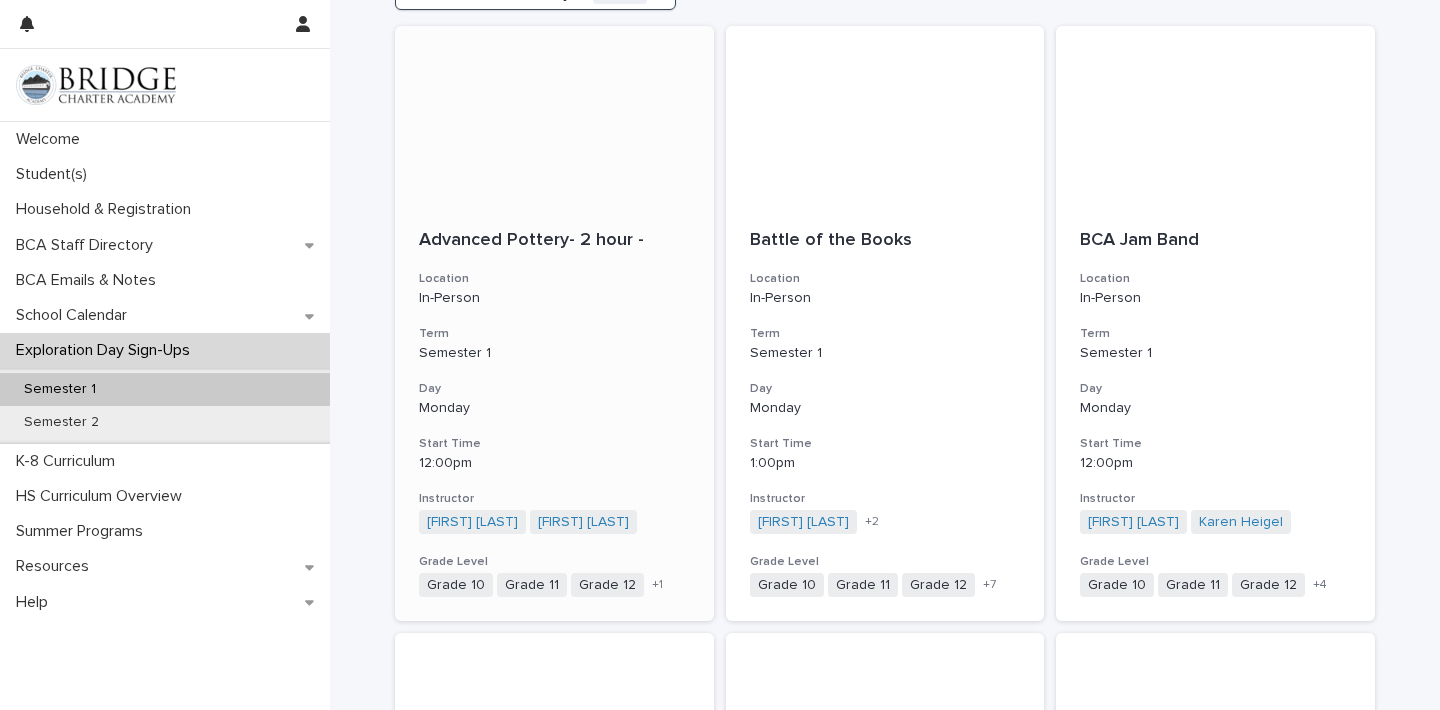 click on "+ 1" at bounding box center [657, 585] 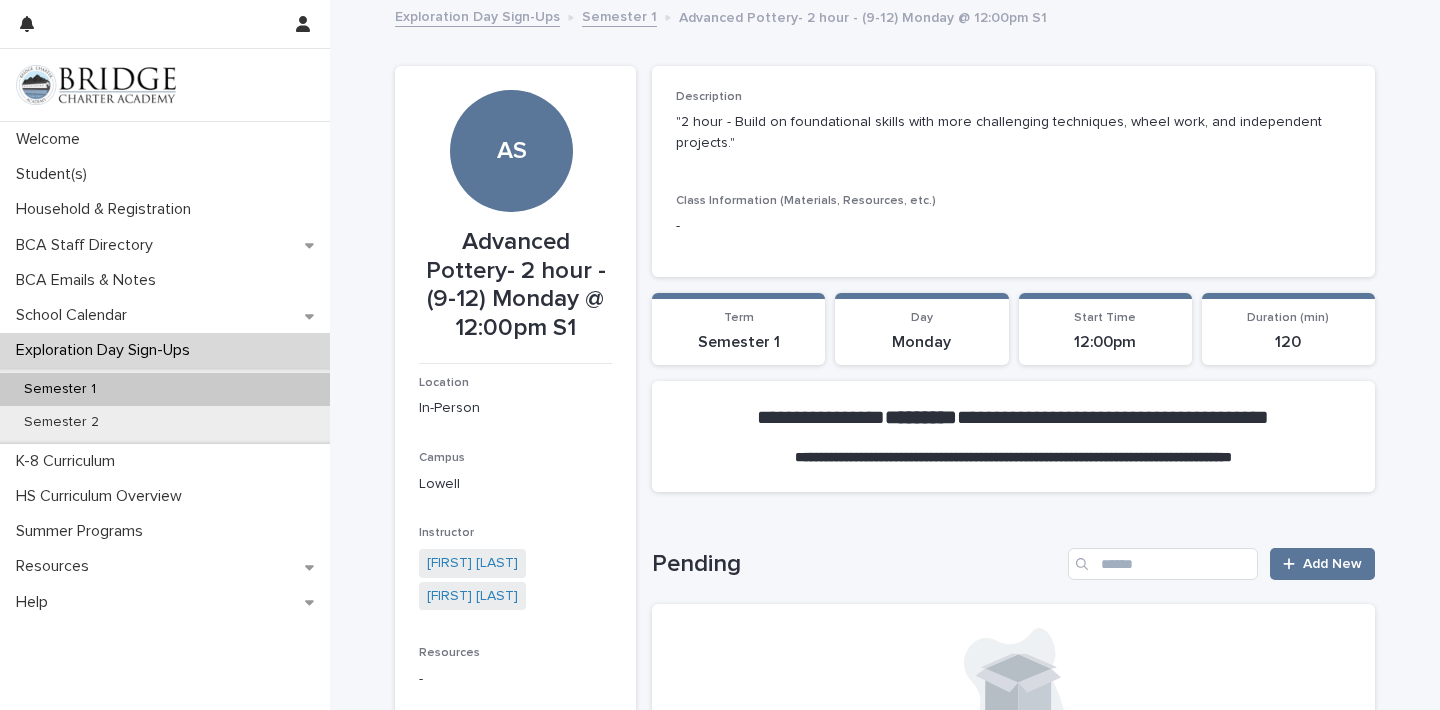 scroll, scrollTop: 0, scrollLeft: 0, axis: both 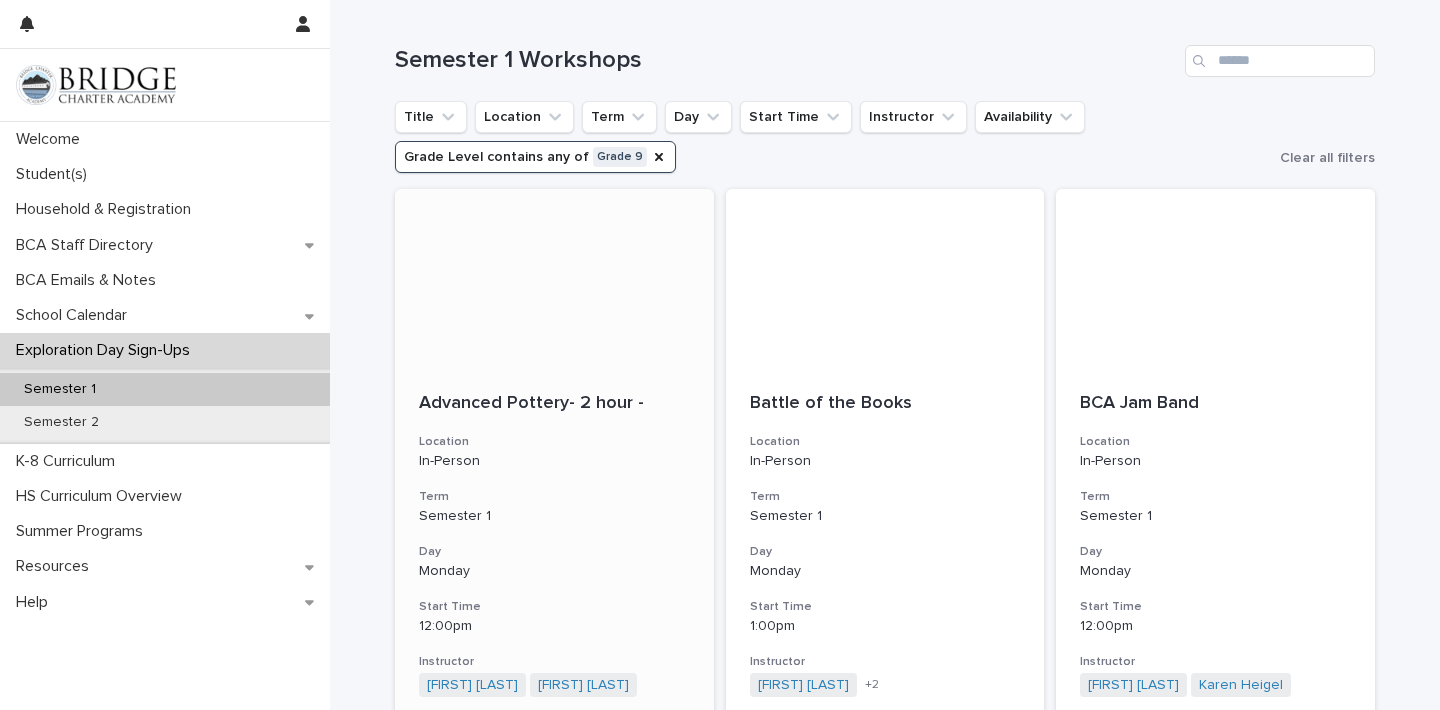 click at bounding box center [554, 279] 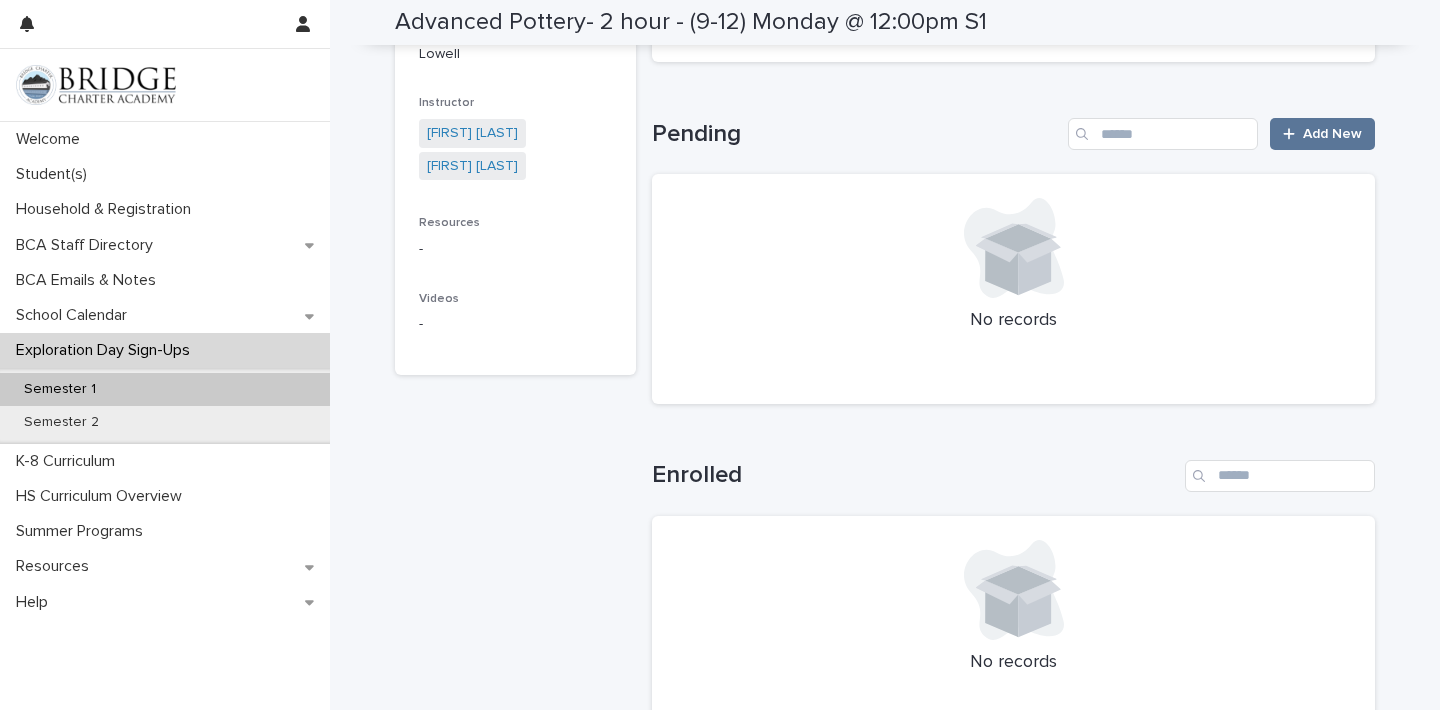 scroll, scrollTop: 442, scrollLeft: 0, axis: vertical 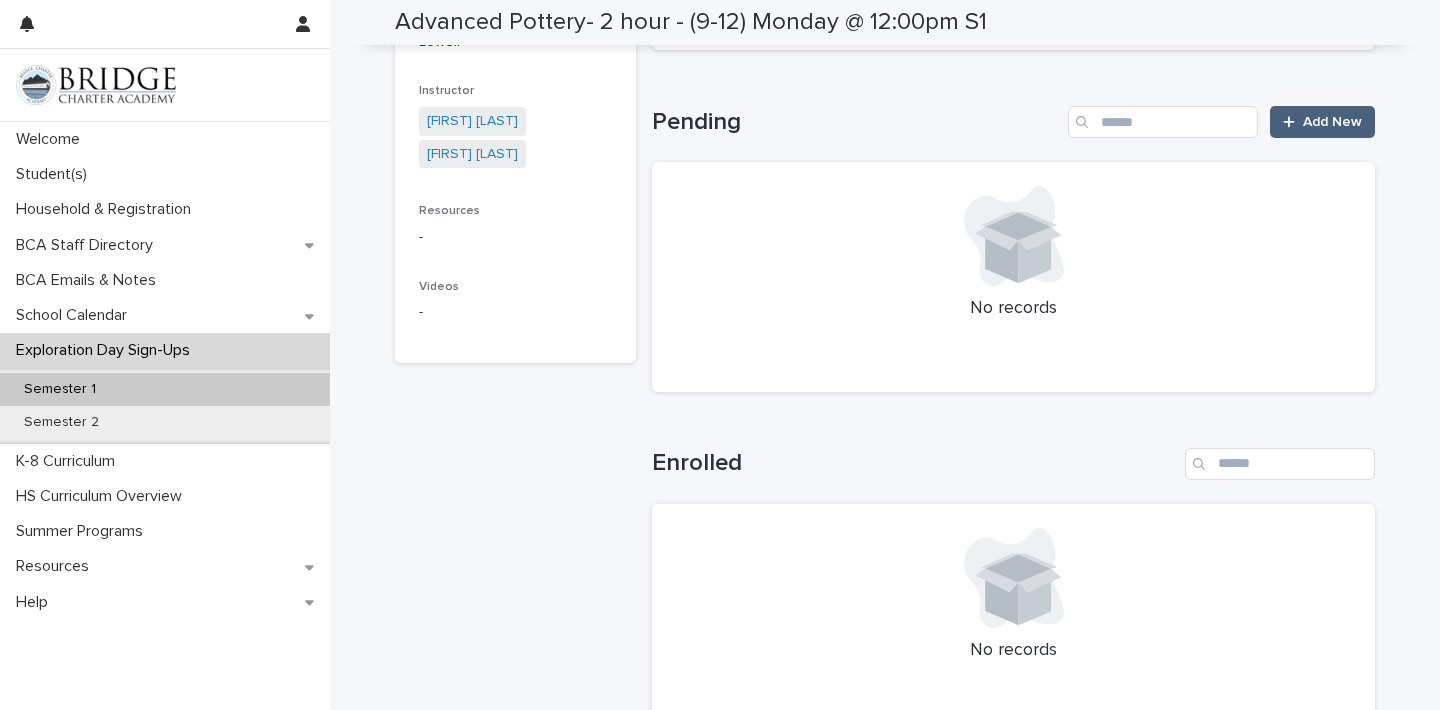 click on "Add New" at bounding box center (1322, 122) 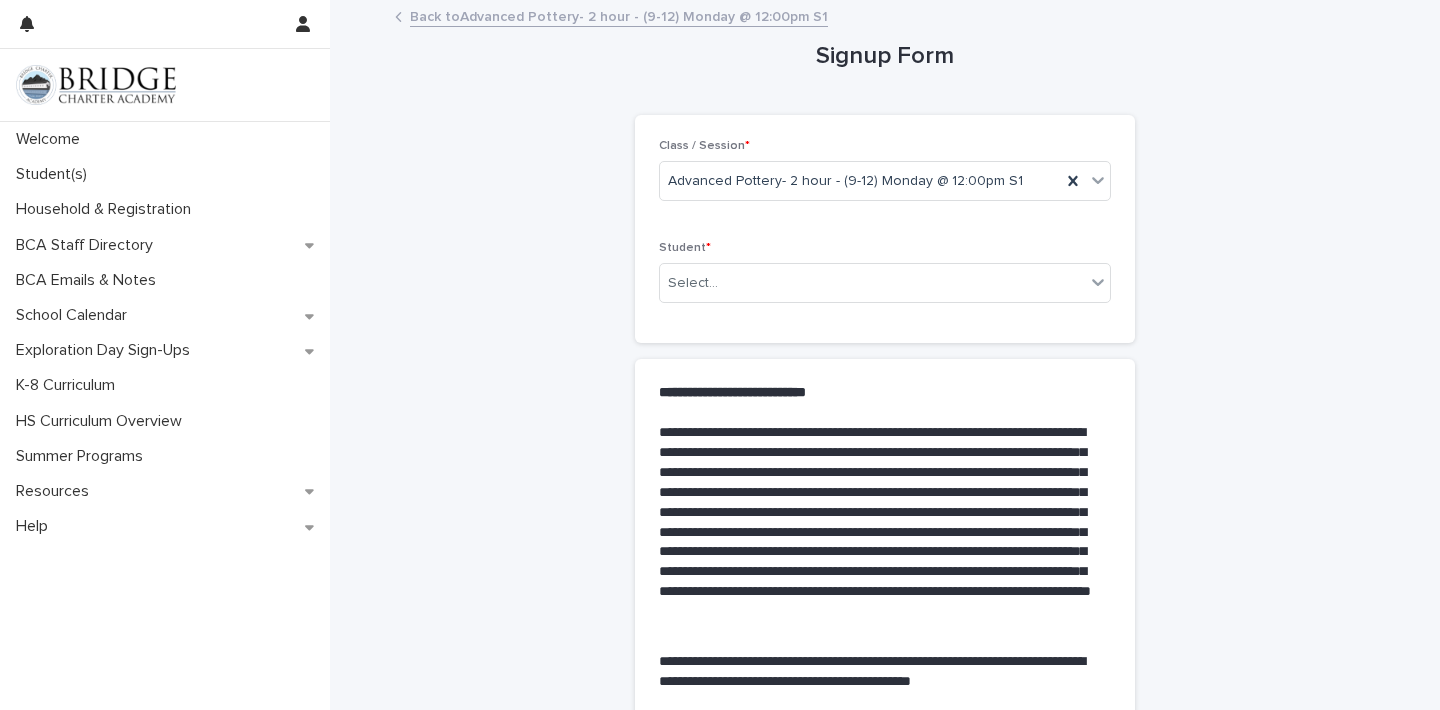 scroll, scrollTop: 0, scrollLeft: 0, axis: both 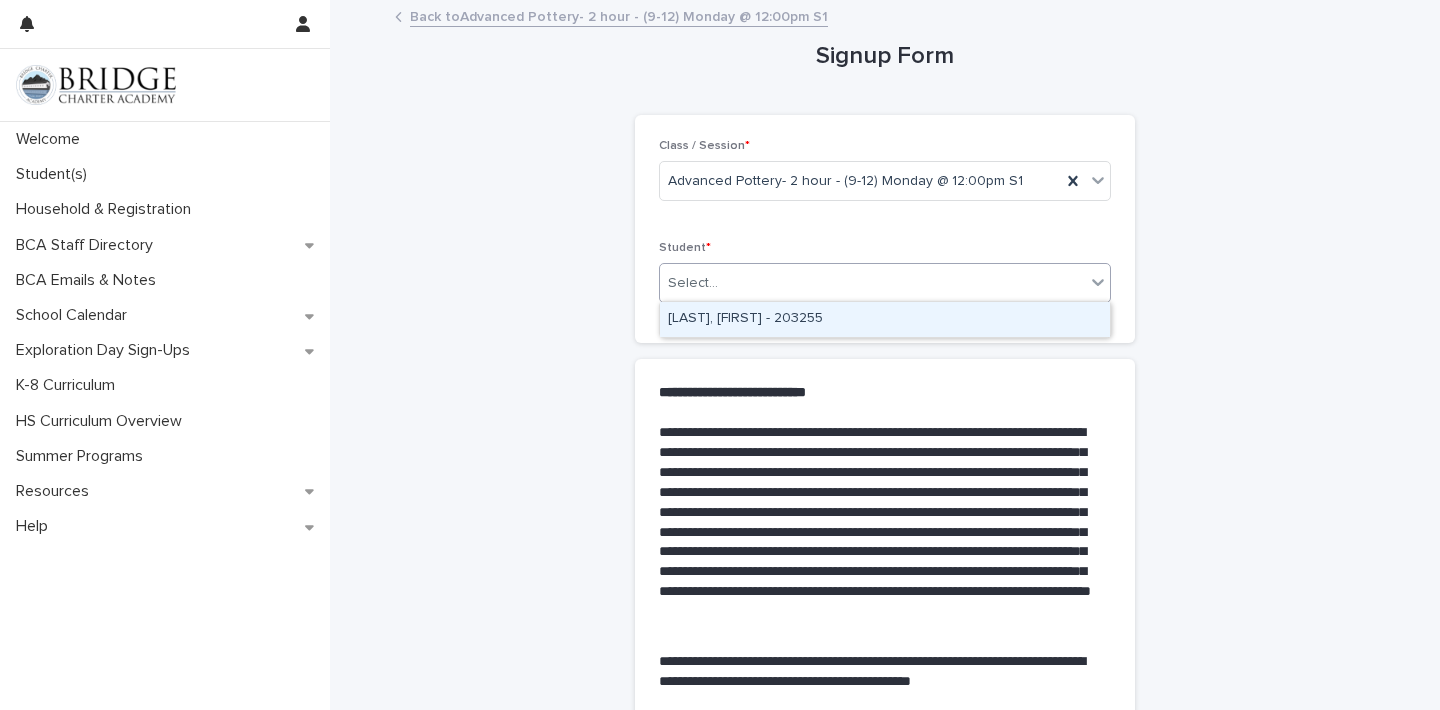 click on "Select..." at bounding box center [872, 283] 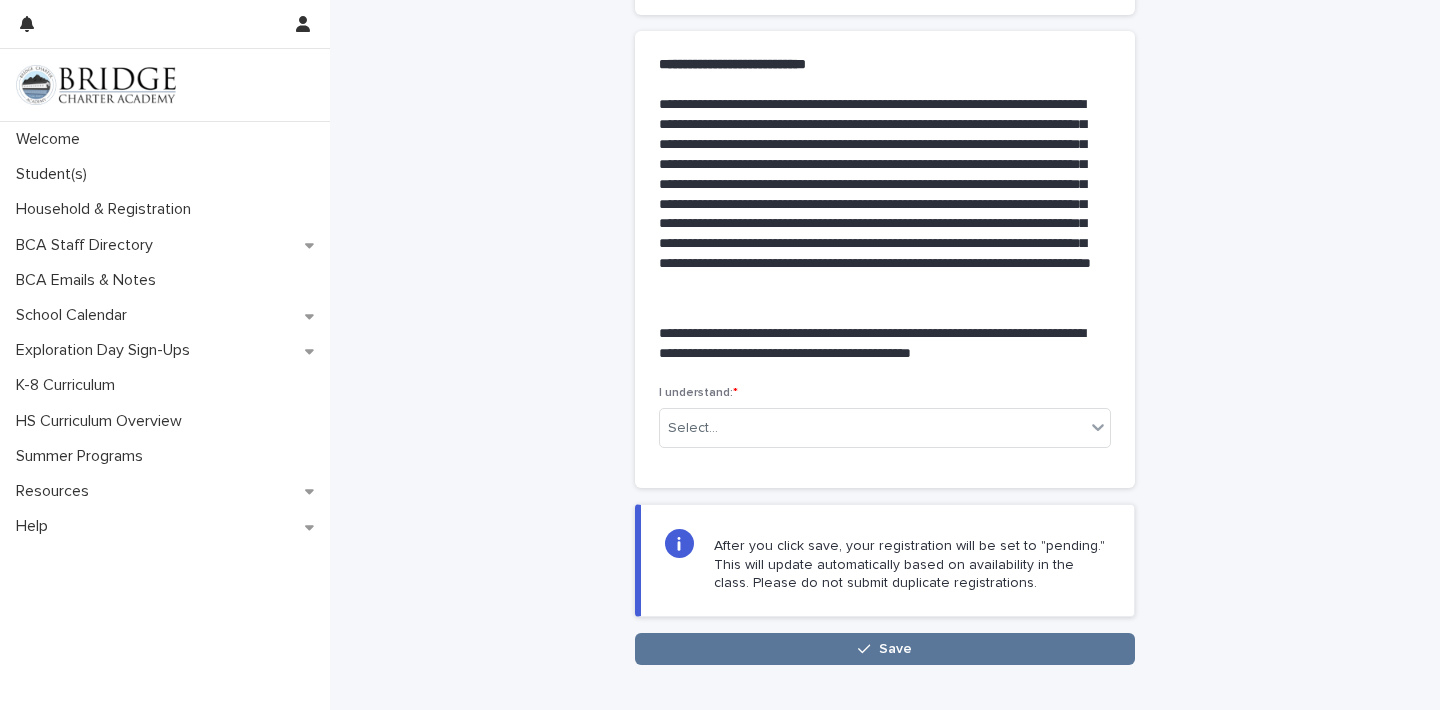 scroll, scrollTop: 330, scrollLeft: 0, axis: vertical 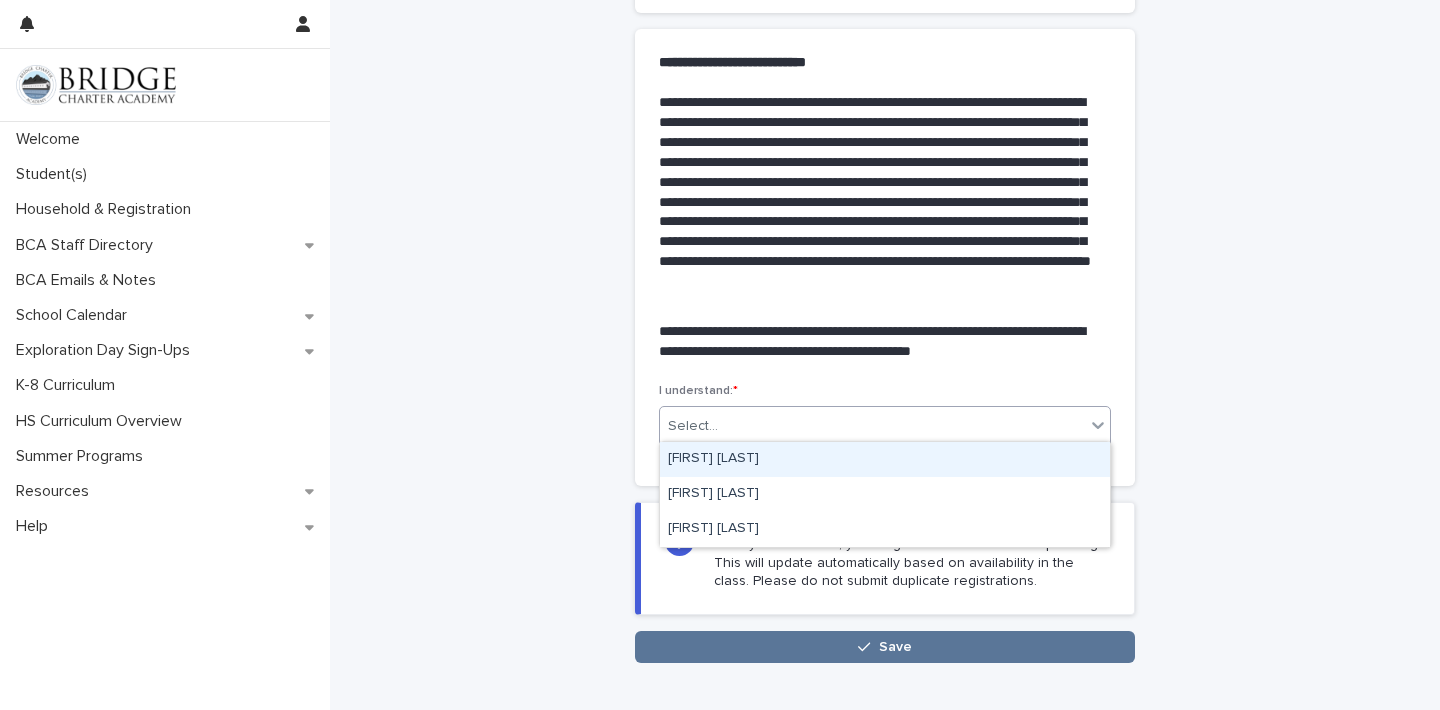 click at bounding box center [721, 426] 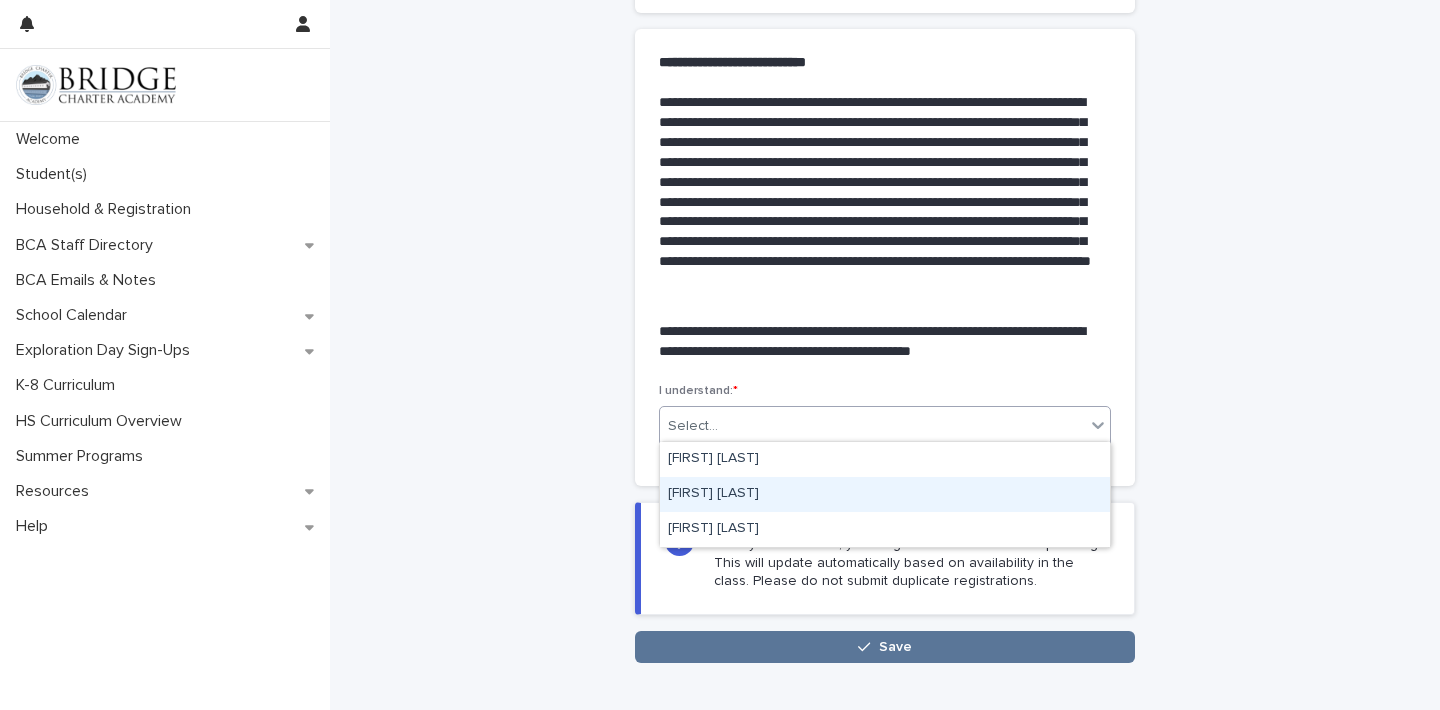 click on "[FIRST] [LAST]" at bounding box center (885, 494) 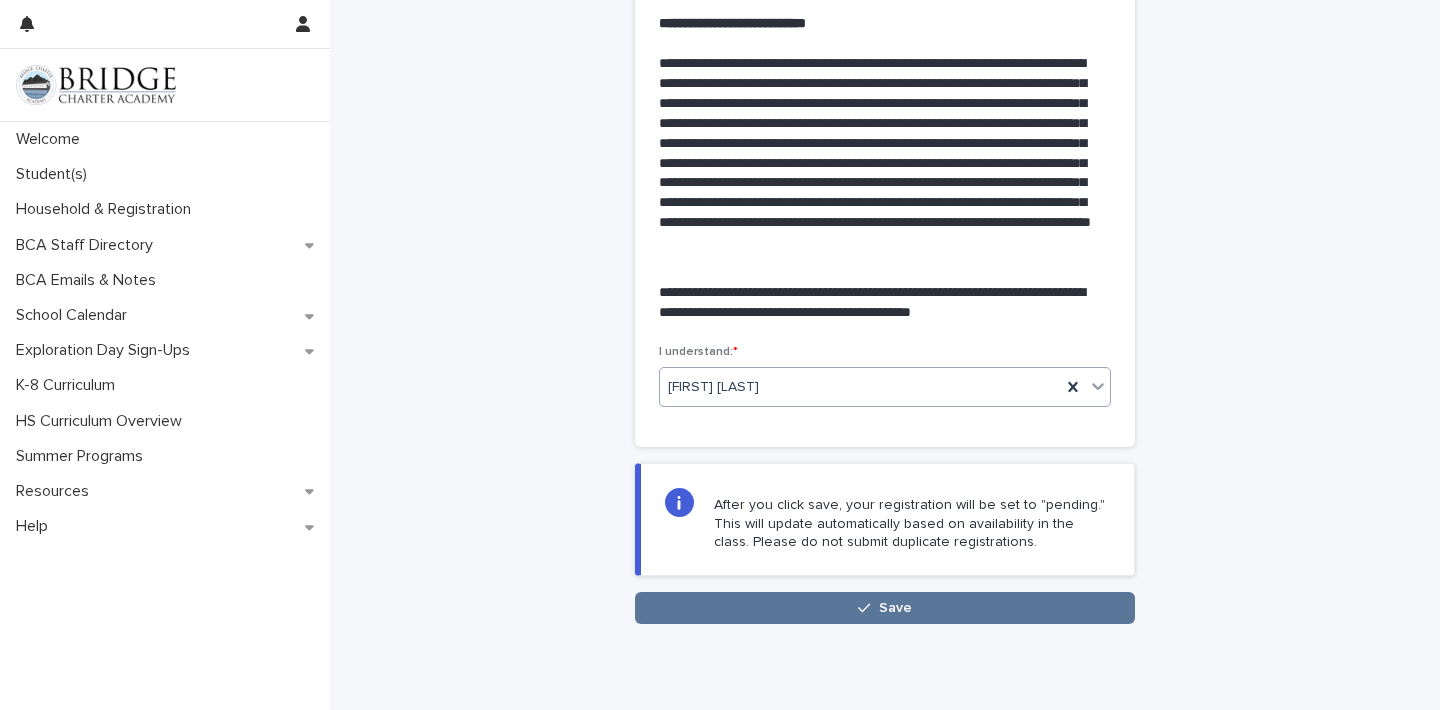 scroll, scrollTop: 402, scrollLeft: 0, axis: vertical 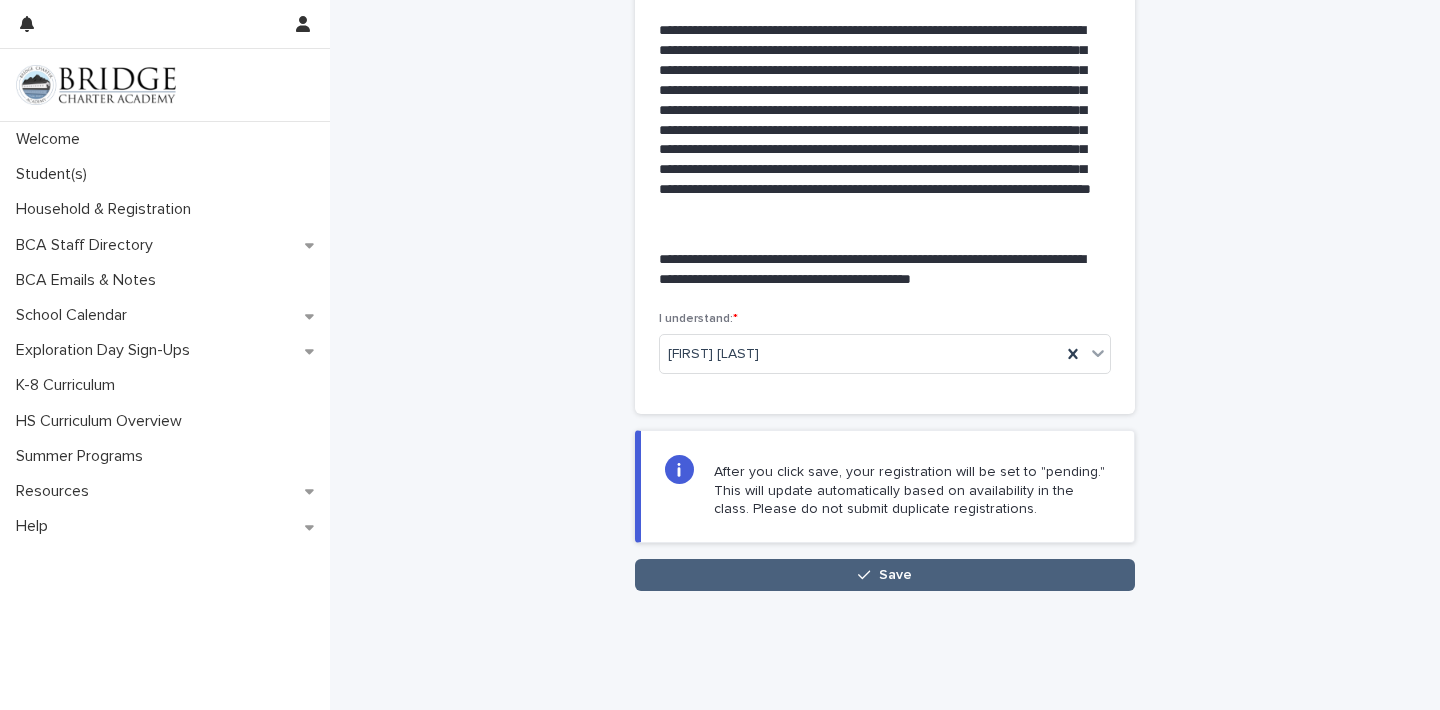 click on "Save" at bounding box center [885, 575] 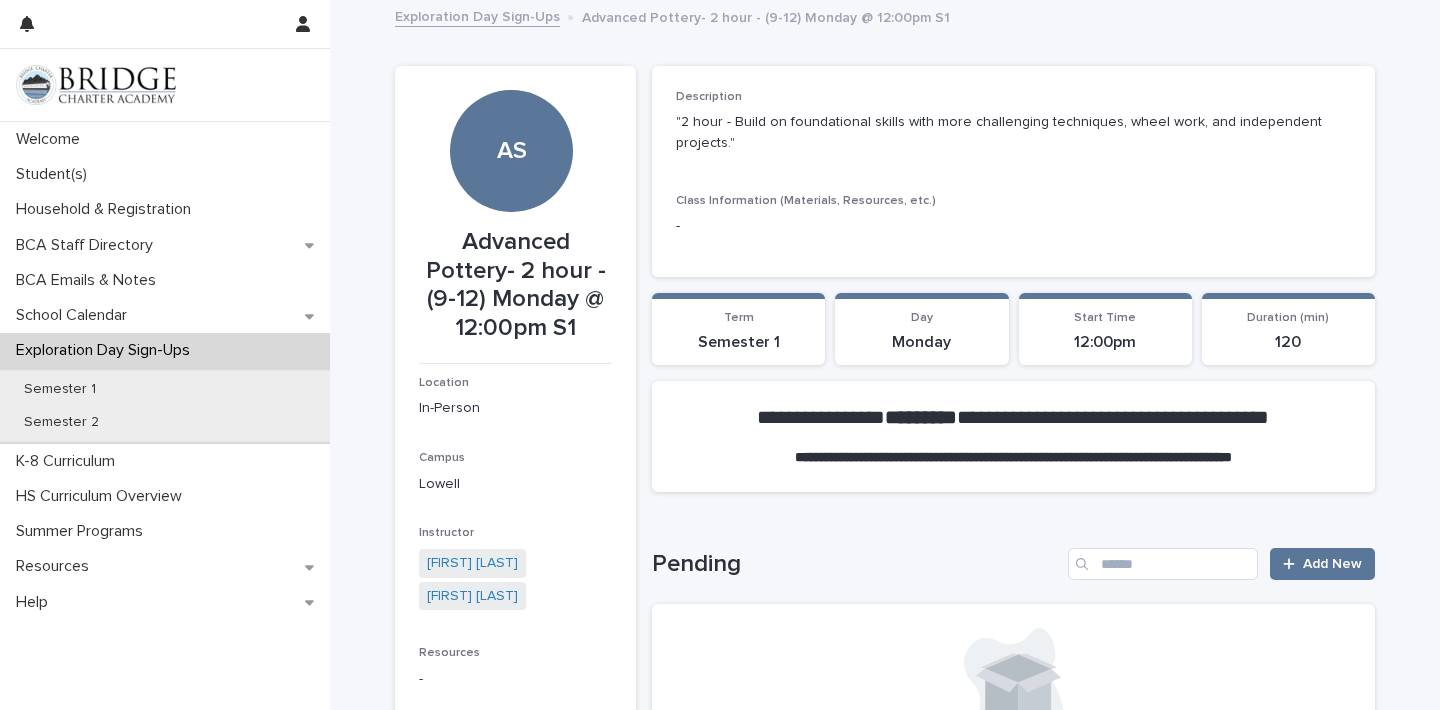 scroll, scrollTop: 0, scrollLeft: 0, axis: both 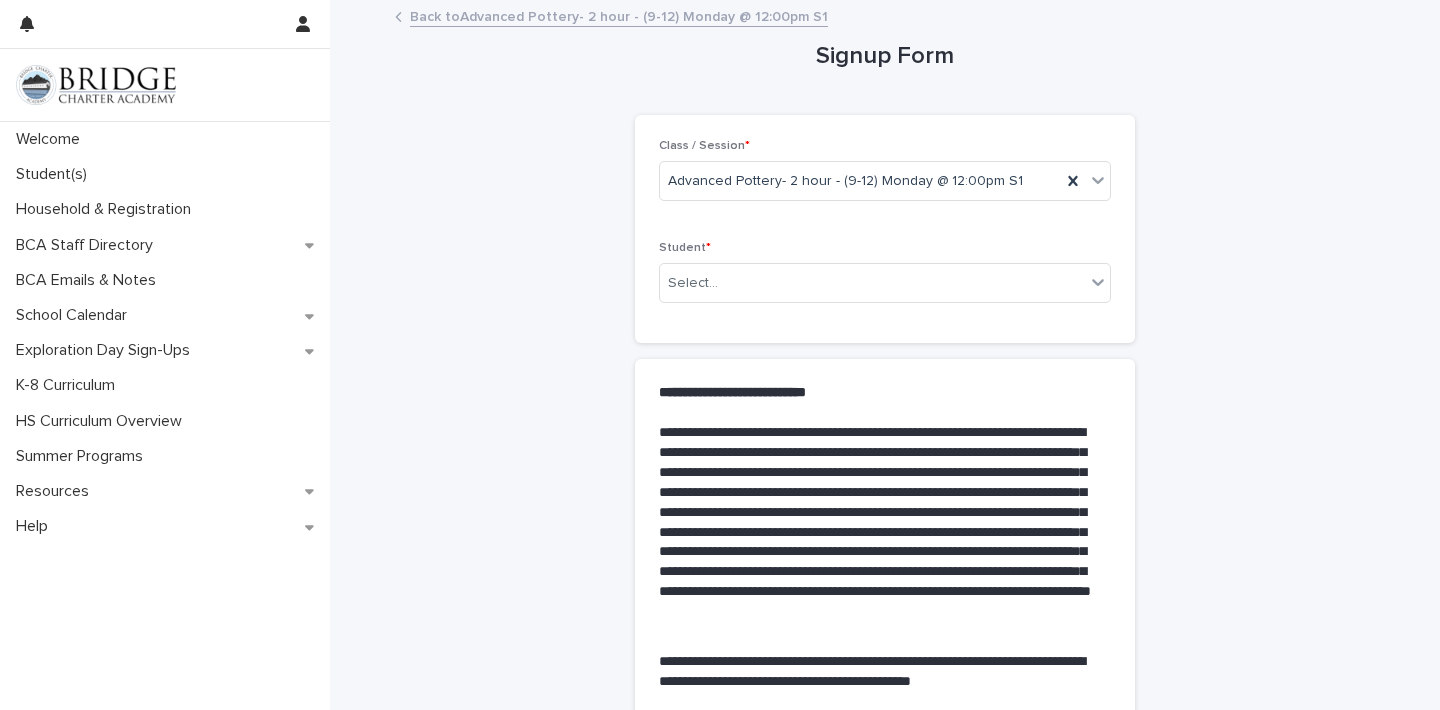 click on "Back to Advanced Pottery- 2 hour - (9-12) Monday @ 12:00pm S1" at bounding box center [619, 15] 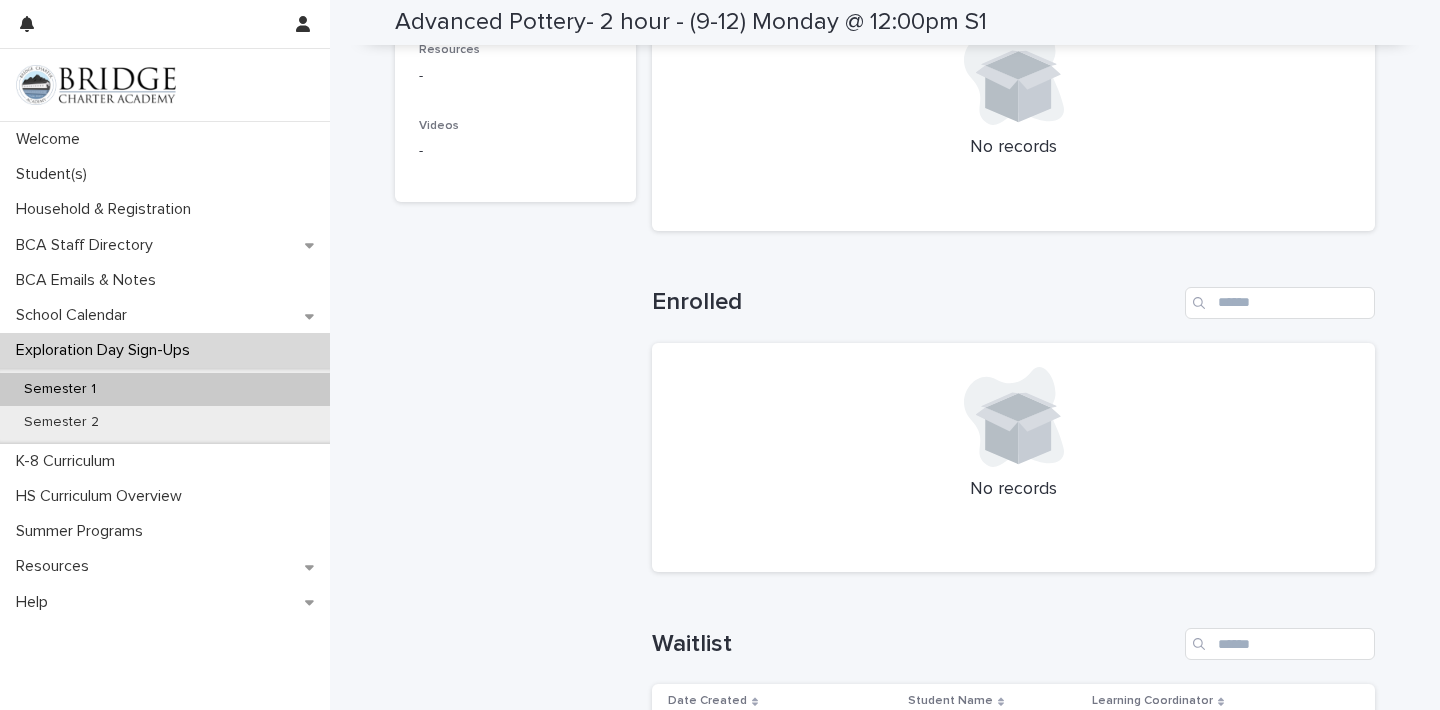 scroll, scrollTop: 0, scrollLeft: 0, axis: both 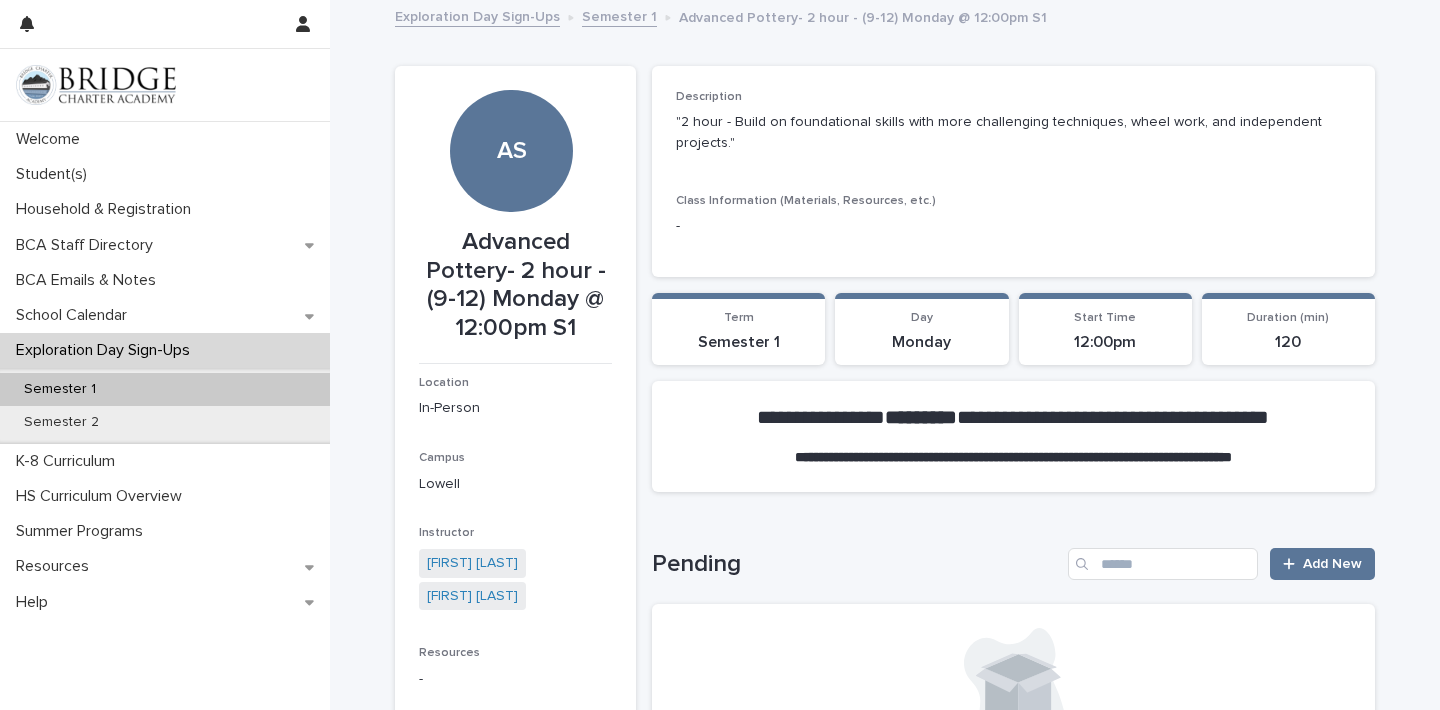 click on "Semester 1" at bounding box center [619, 15] 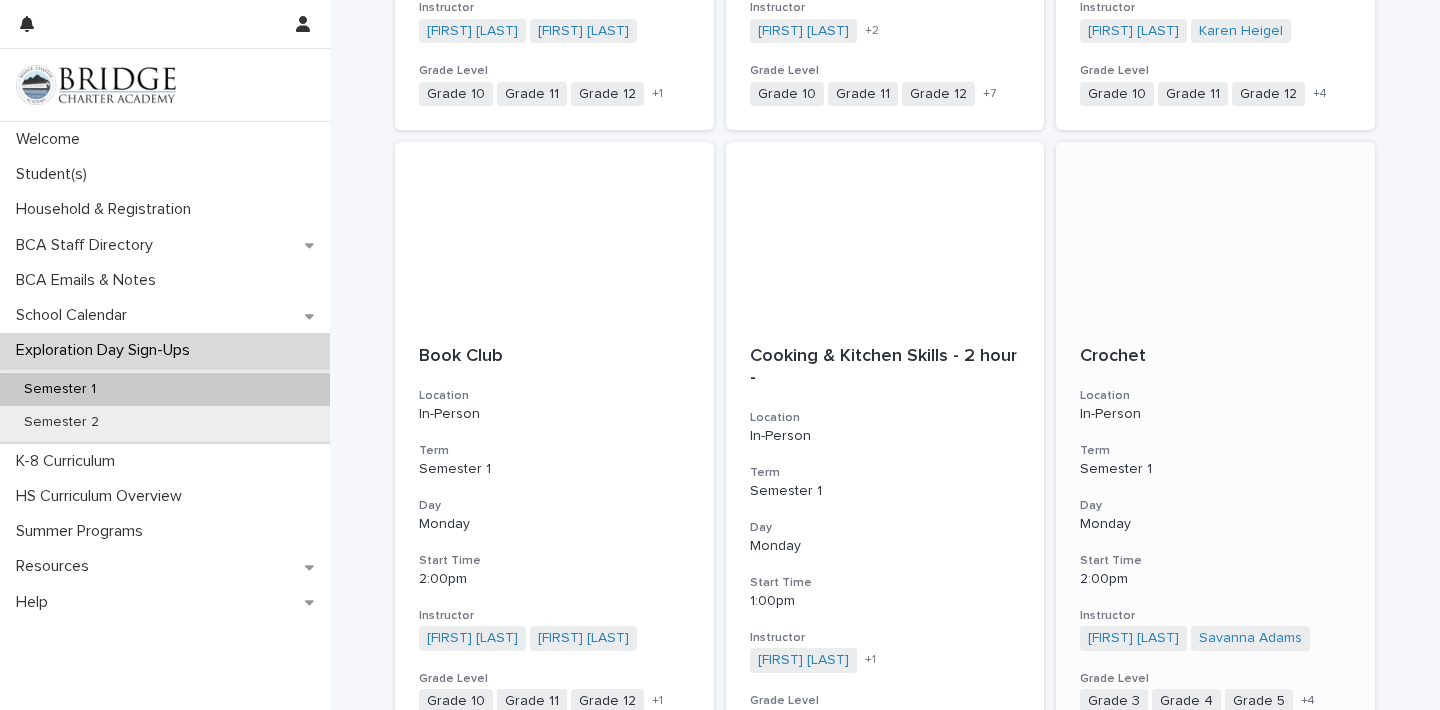 scroll, scrollTop: 857, scrollLeft: 0, axis: vertical 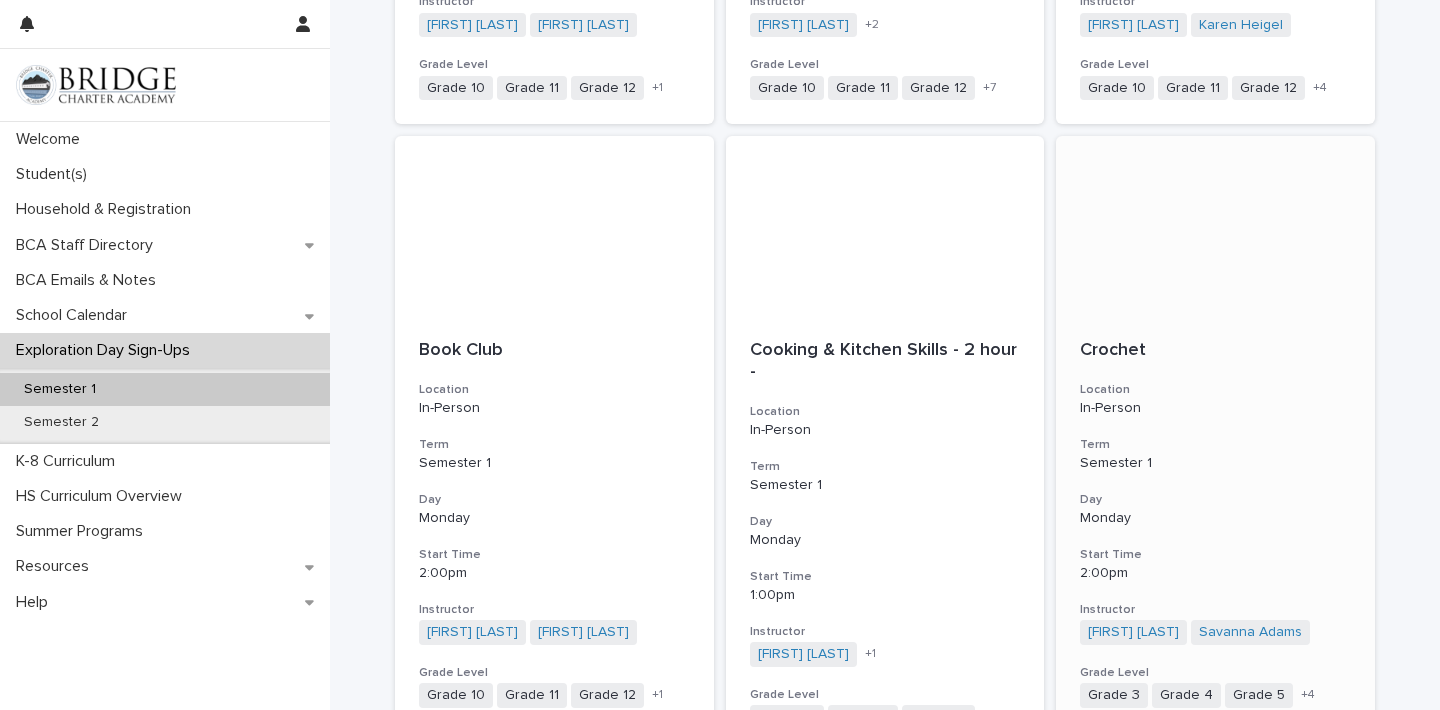 click on "Crochet Location In-Person Term Semester 1 Day Monday Start Time 2:00pm Instructor [FIRST] [LAST]   [FIRST] [LAST]   + 0 Grade Level Grade 3 Grade 4 Grade 5 Grade 6 Grade 7 Grade 8 Grade 9 + 4" at bounding box center [1215, 524] 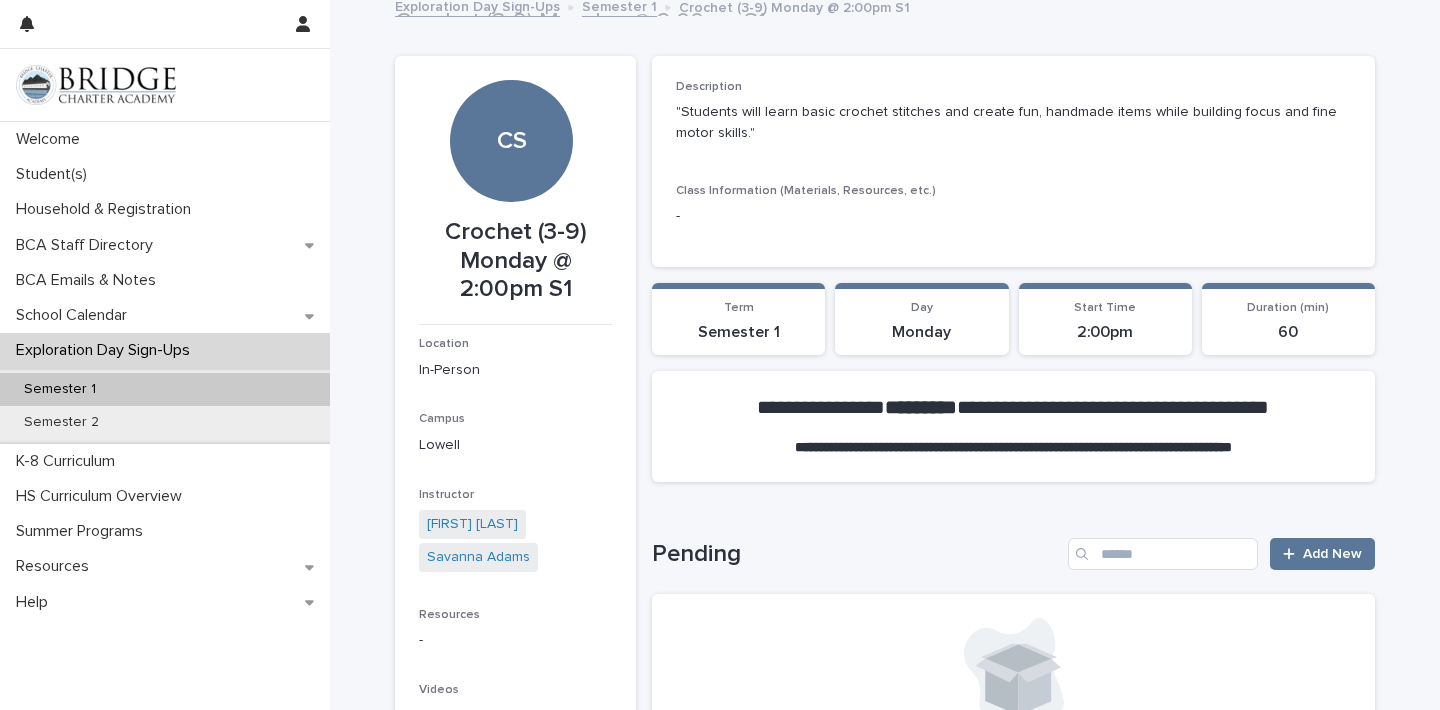 scroll, scrollTop: 0, scrollLeft: 0, axis: both 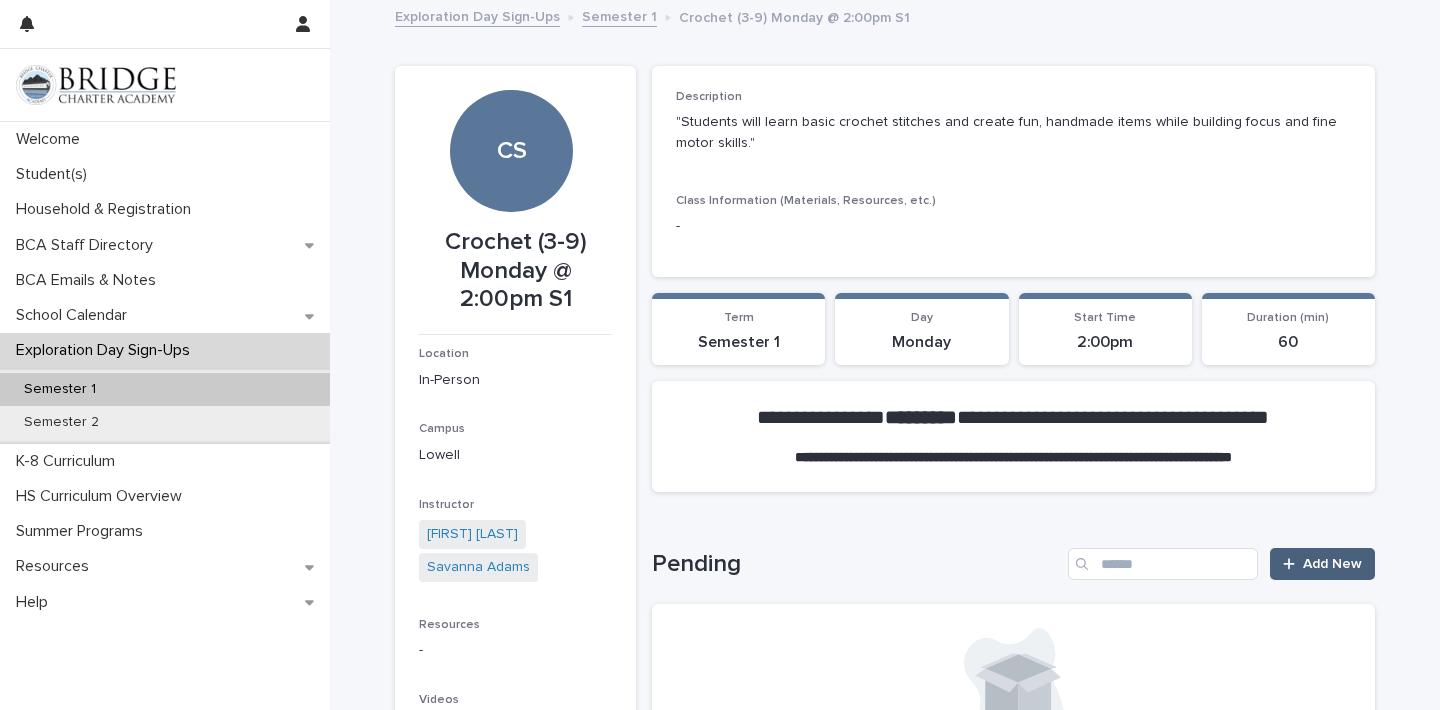 click on "Add New" at bounding box center [1332, 564] 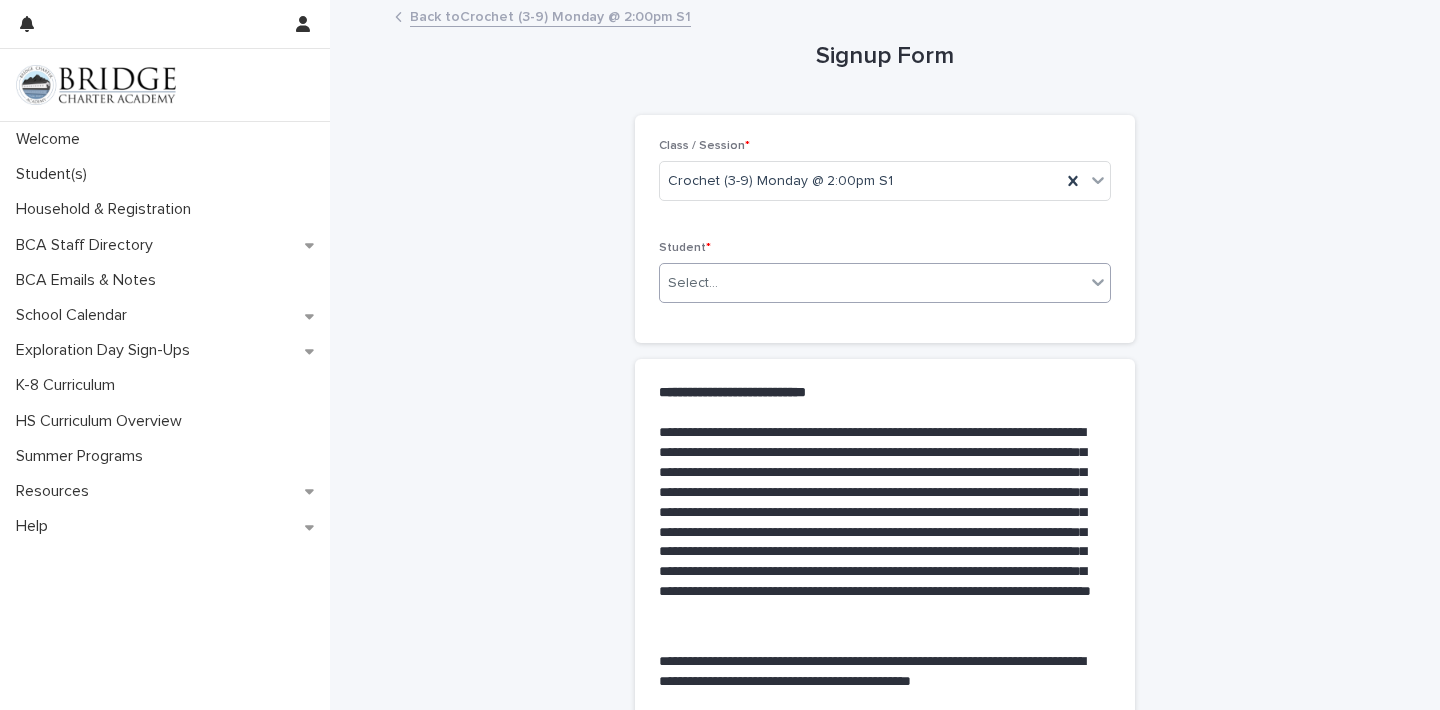 click on "Select..." at bounding box center (872, 283) 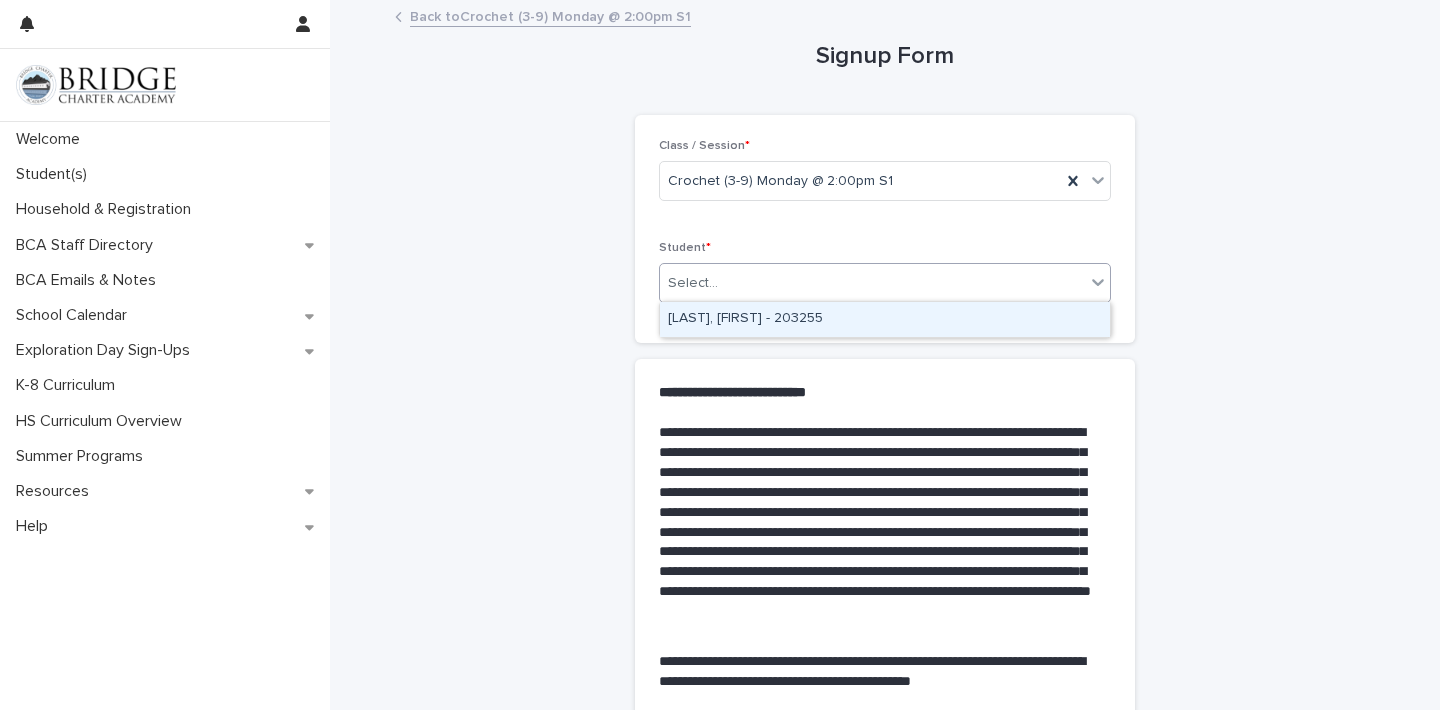 click on "[LAST], [FIRST] - 203255" at bounding box center [885, 319] 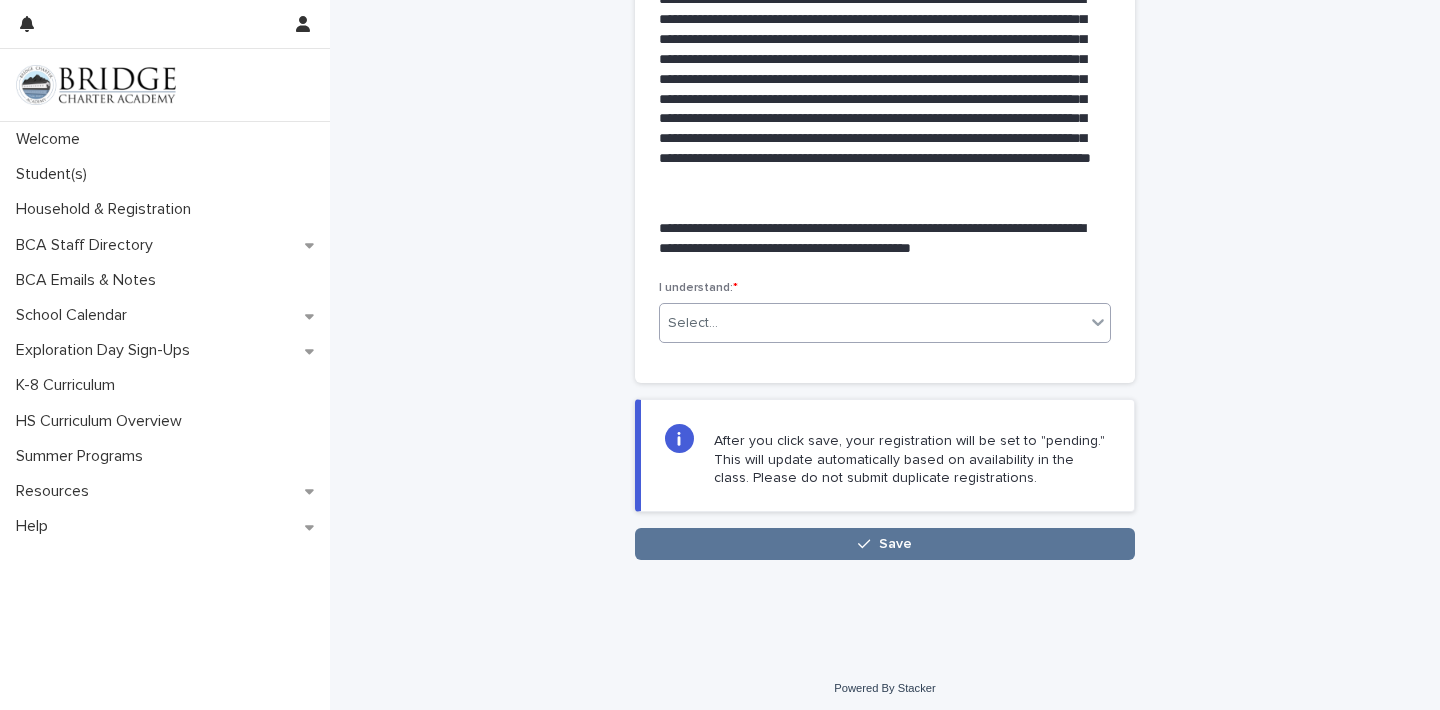 scroll, scrollTop: 432, scrollLeft: 0, axis: vertical 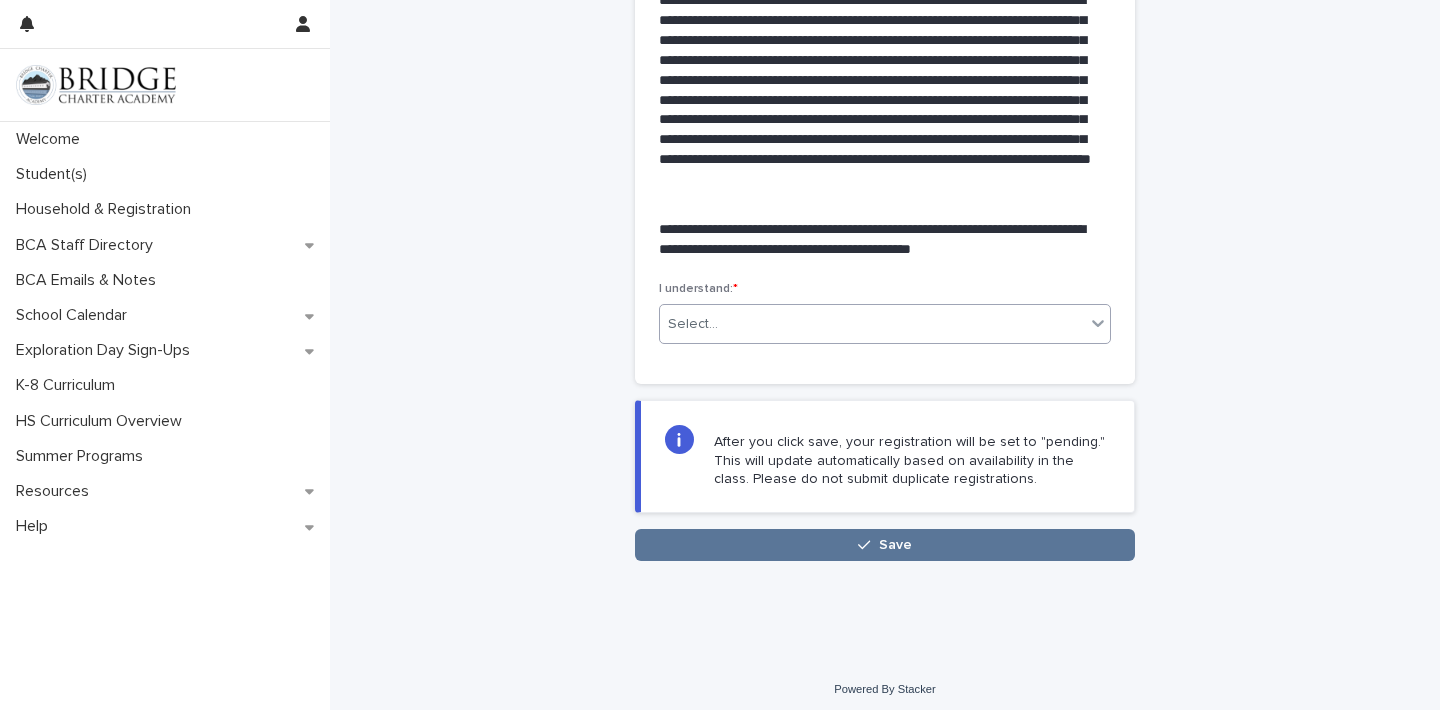 click on "Select..." at bounding box center [872, 324] 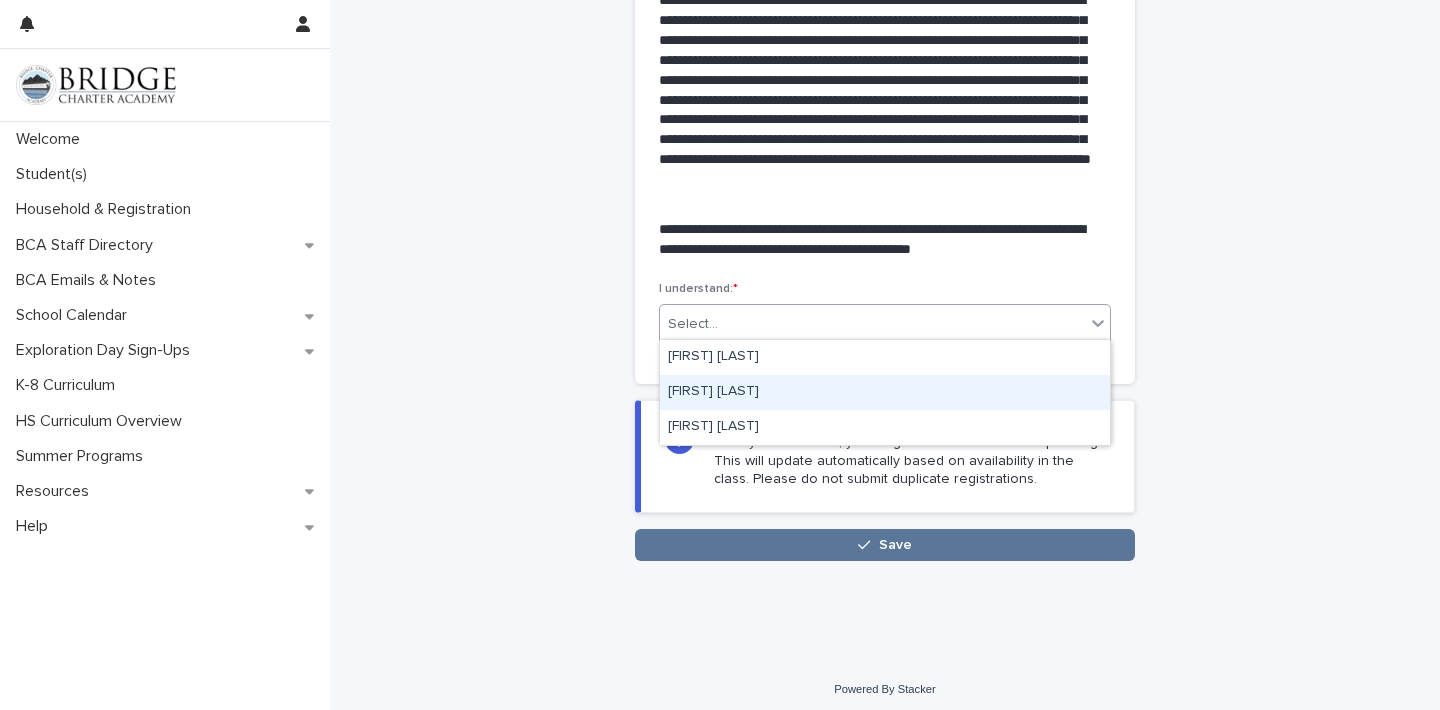 click on "[FIRST] [LAST]" at bounding box center [885, 392] 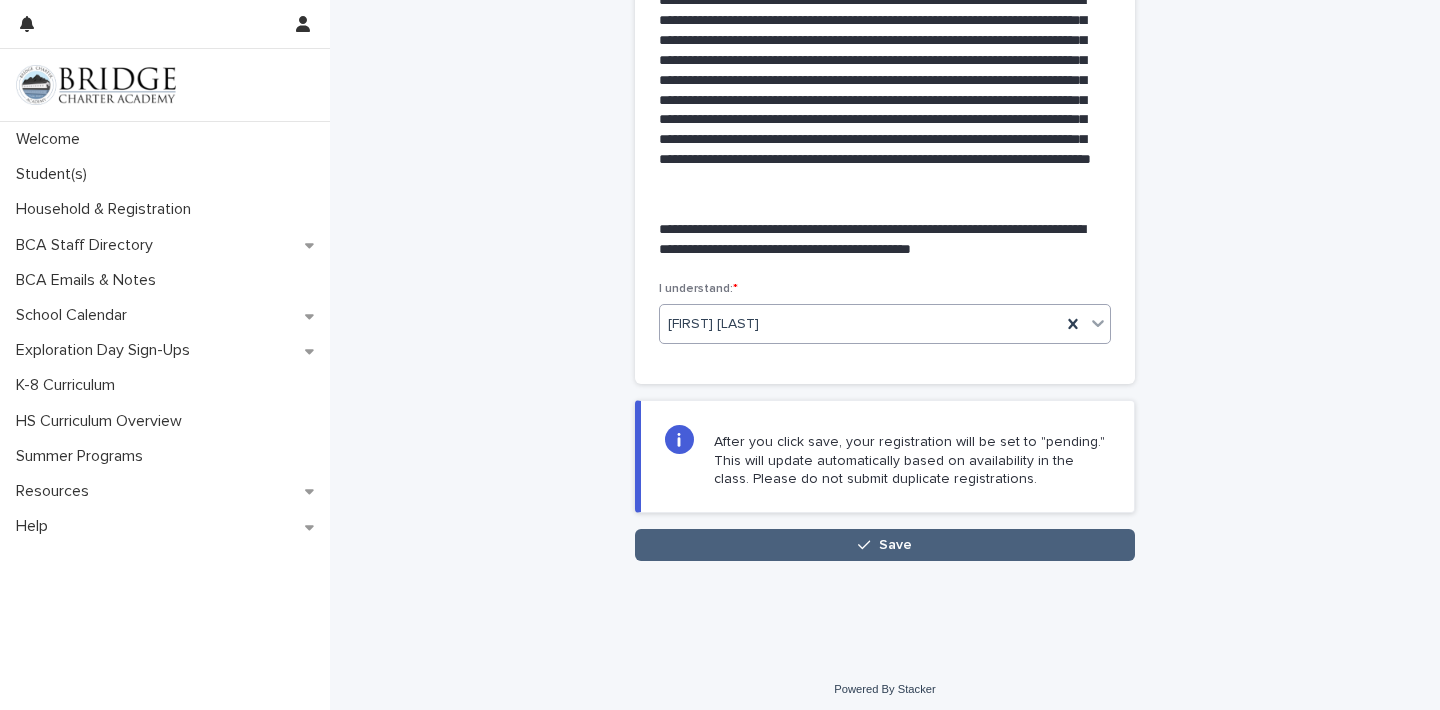click on "Save" at bounding box center [885, 545] 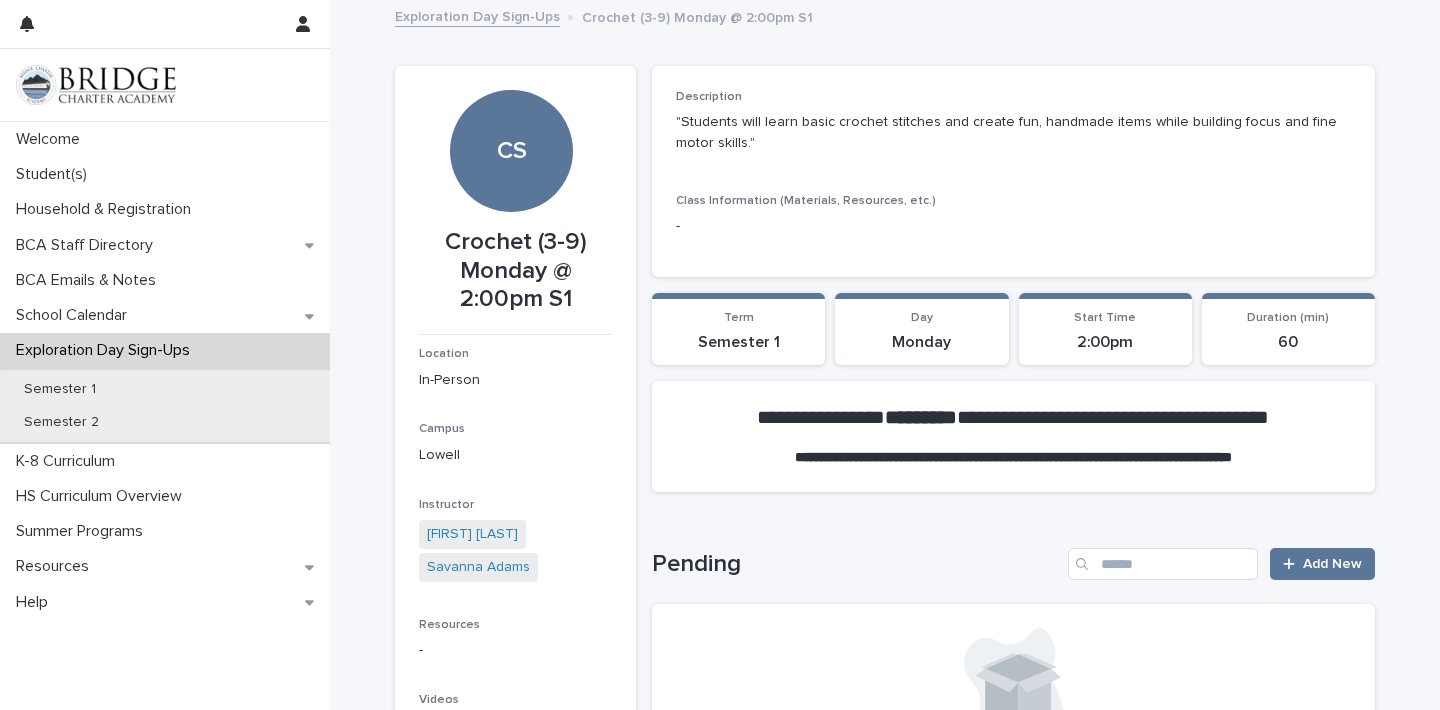 scroll, scrollTop: 0, scrollLeft: 0, axis: both 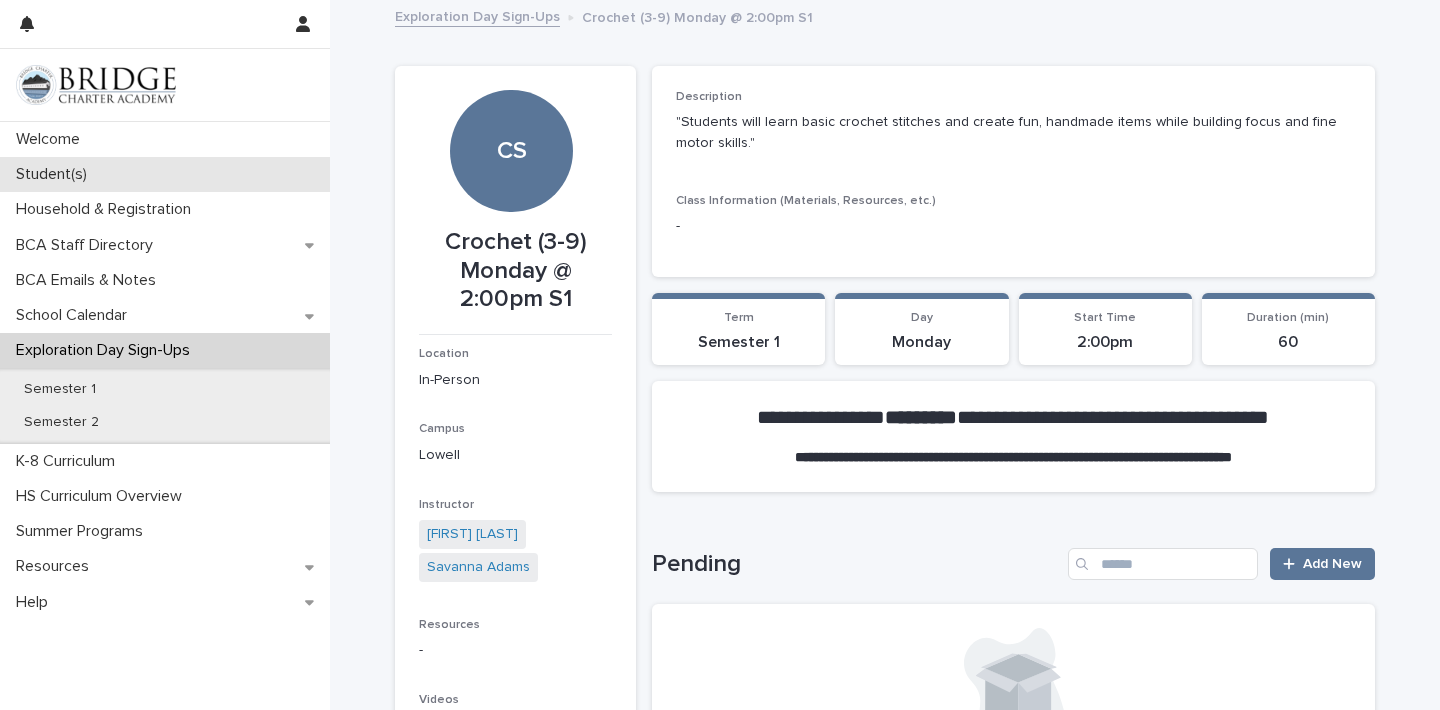 click on "Student(s)" at bounding box center [165, 174] 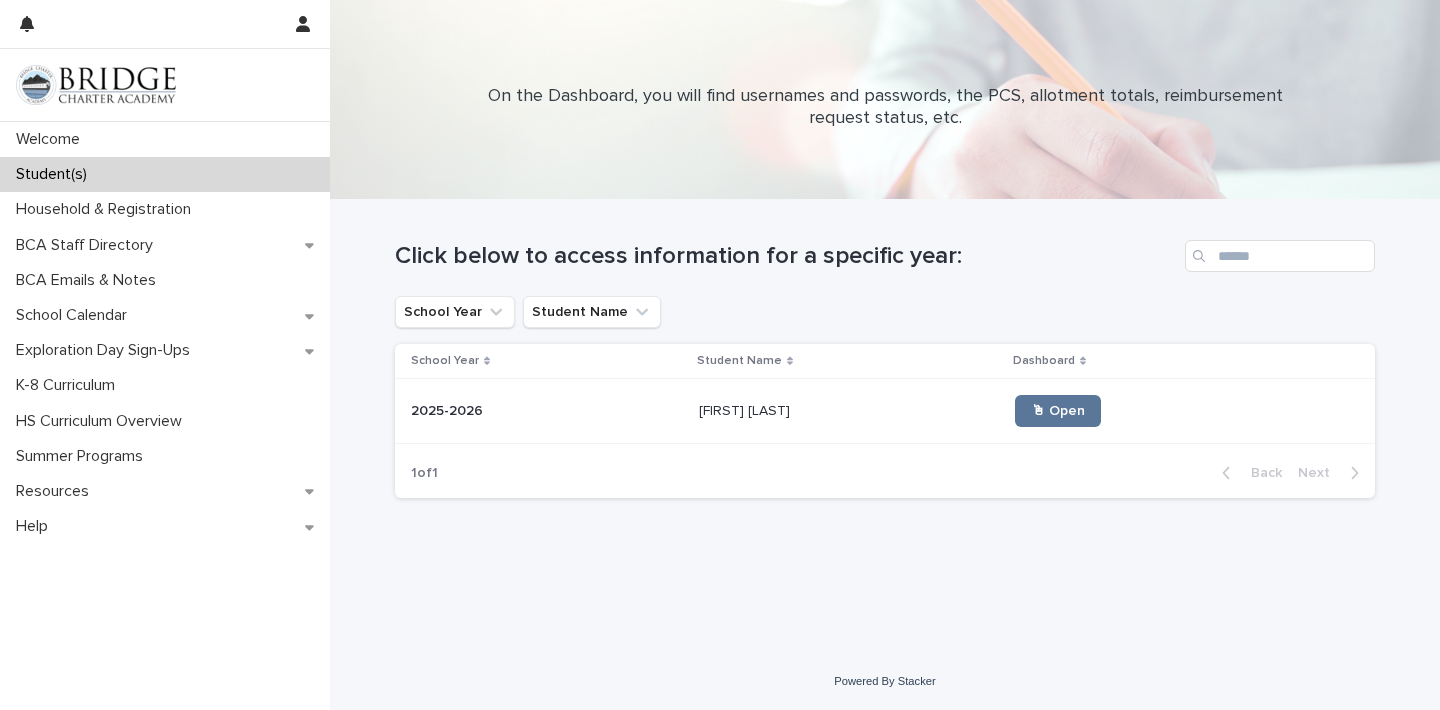click at bounding box center [547, 411] 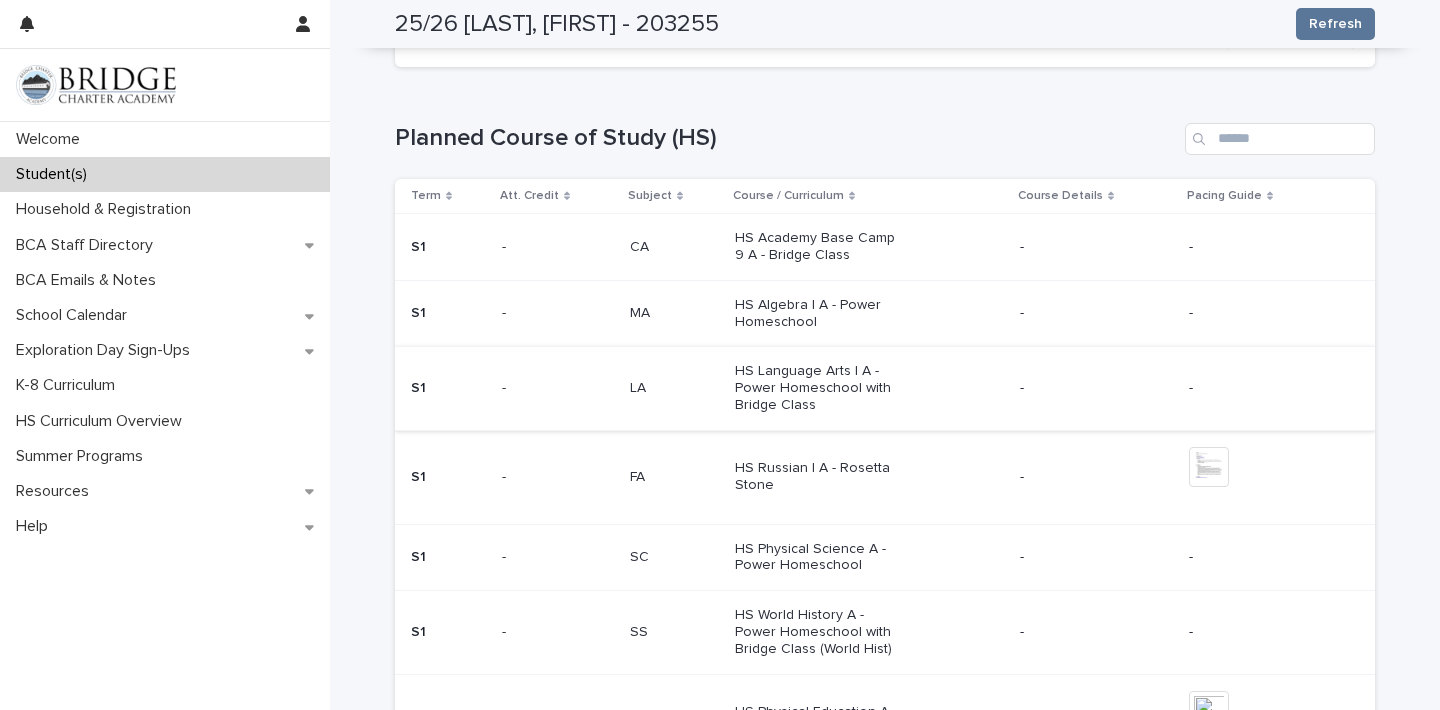 scroll, scrollTop: 774, scrollLeft: 0, axis: vertical 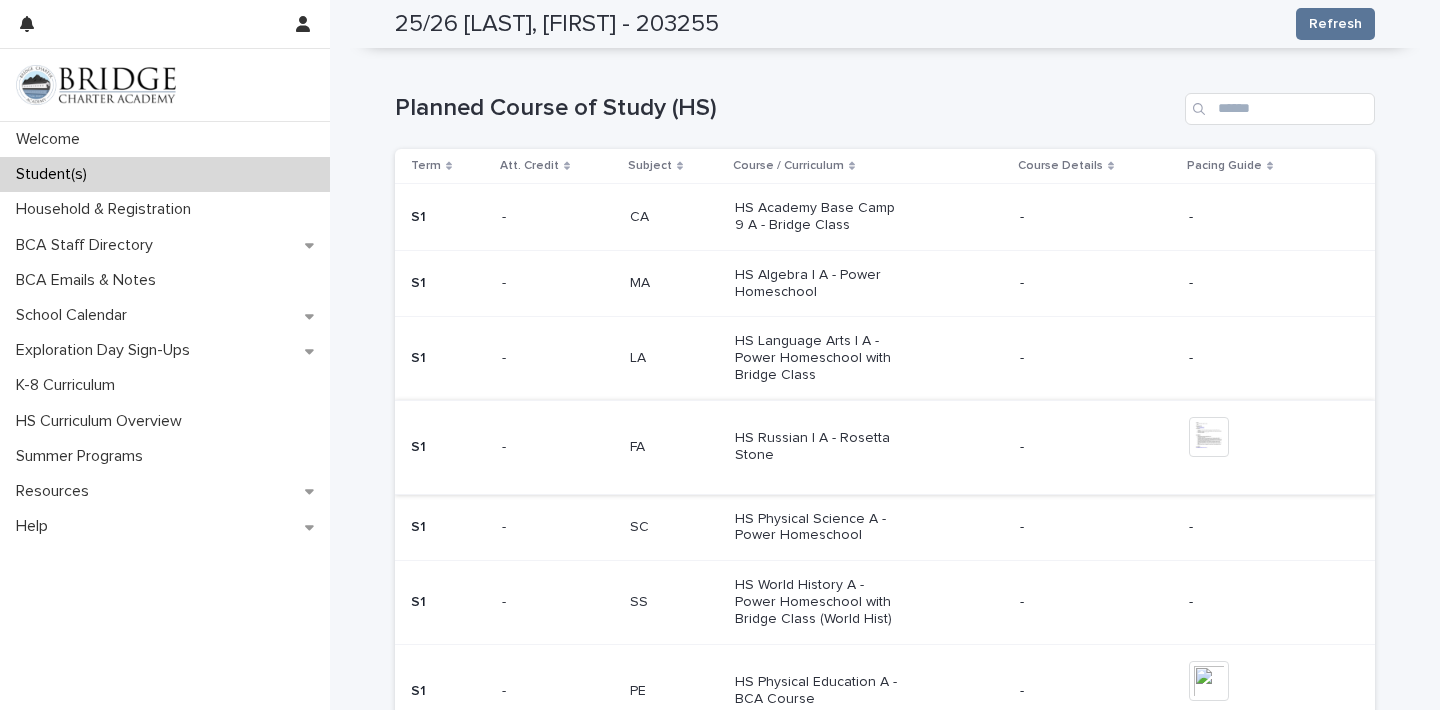 click at bounding box center [1209, 437] 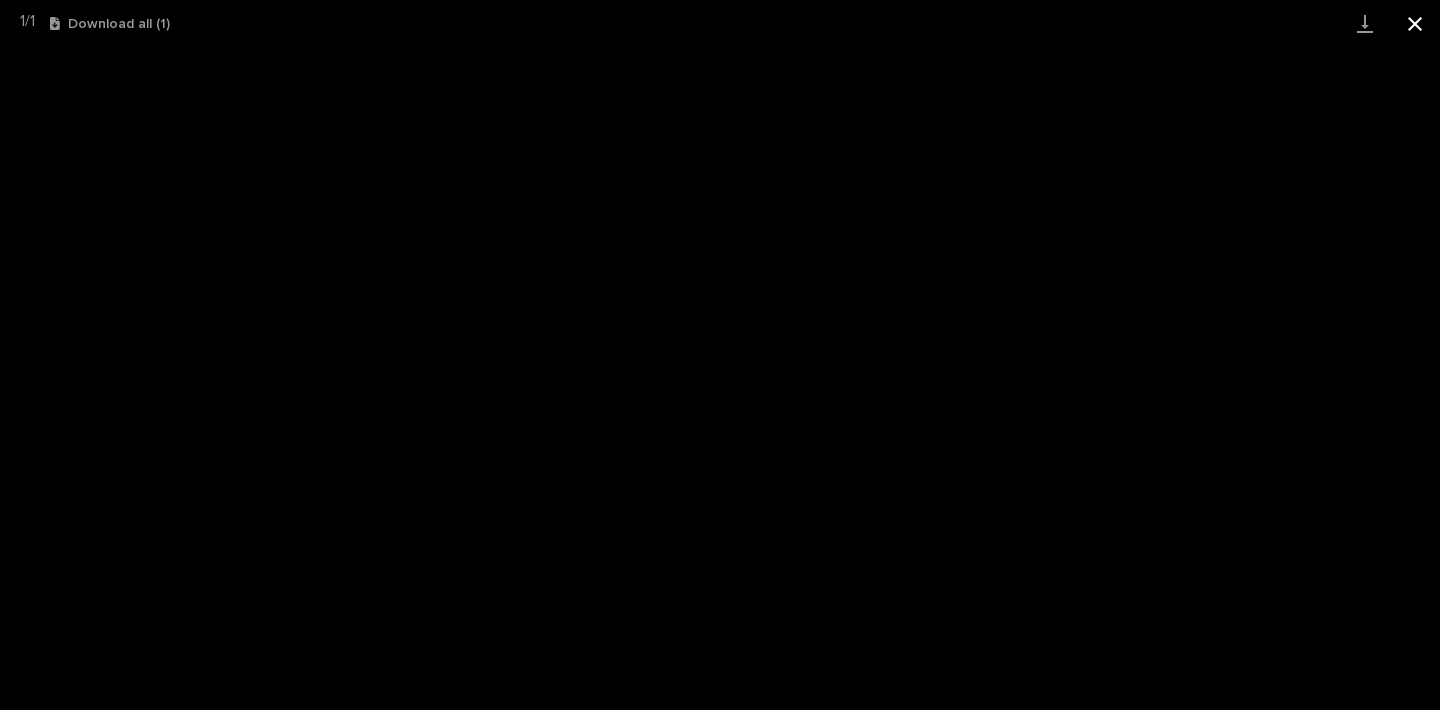 click at bounding box center [1415, 23] 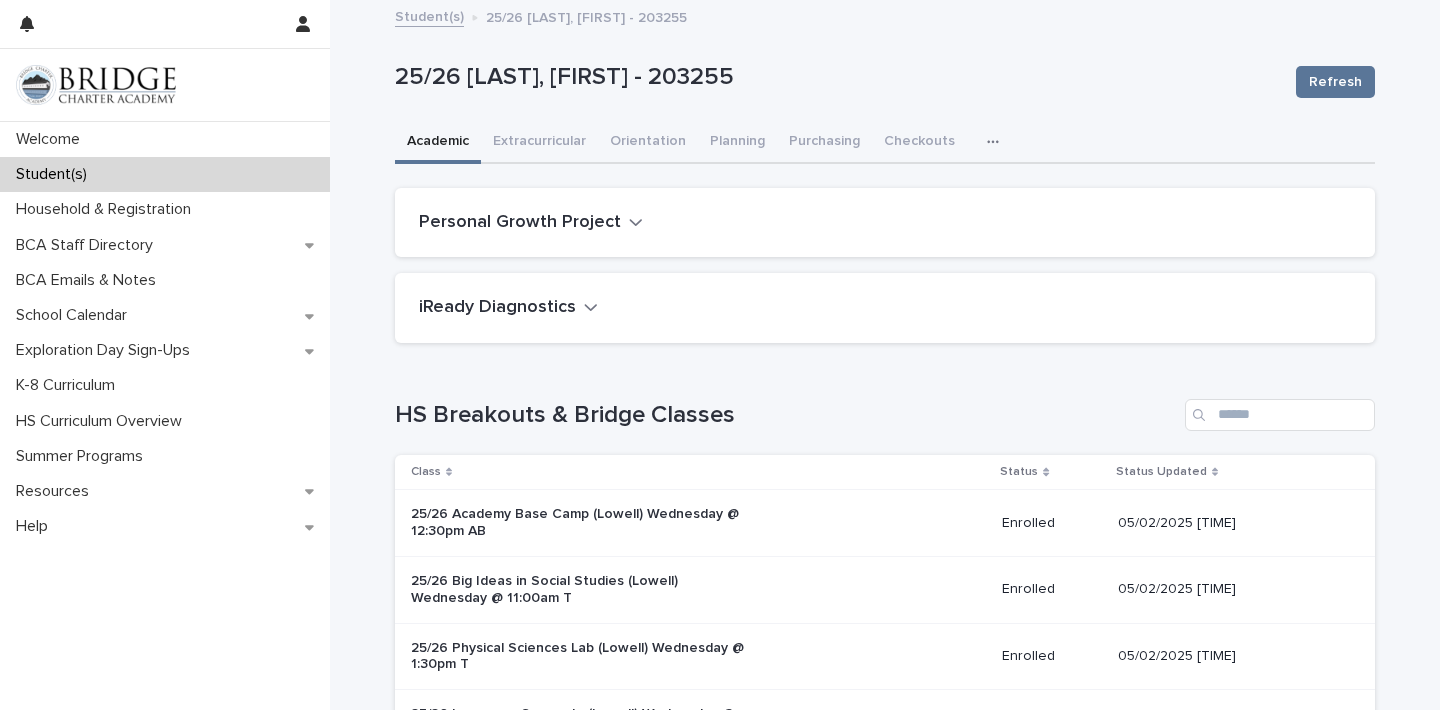 scroll, scrollTop: 0, scrollLeft: 0, axis: both 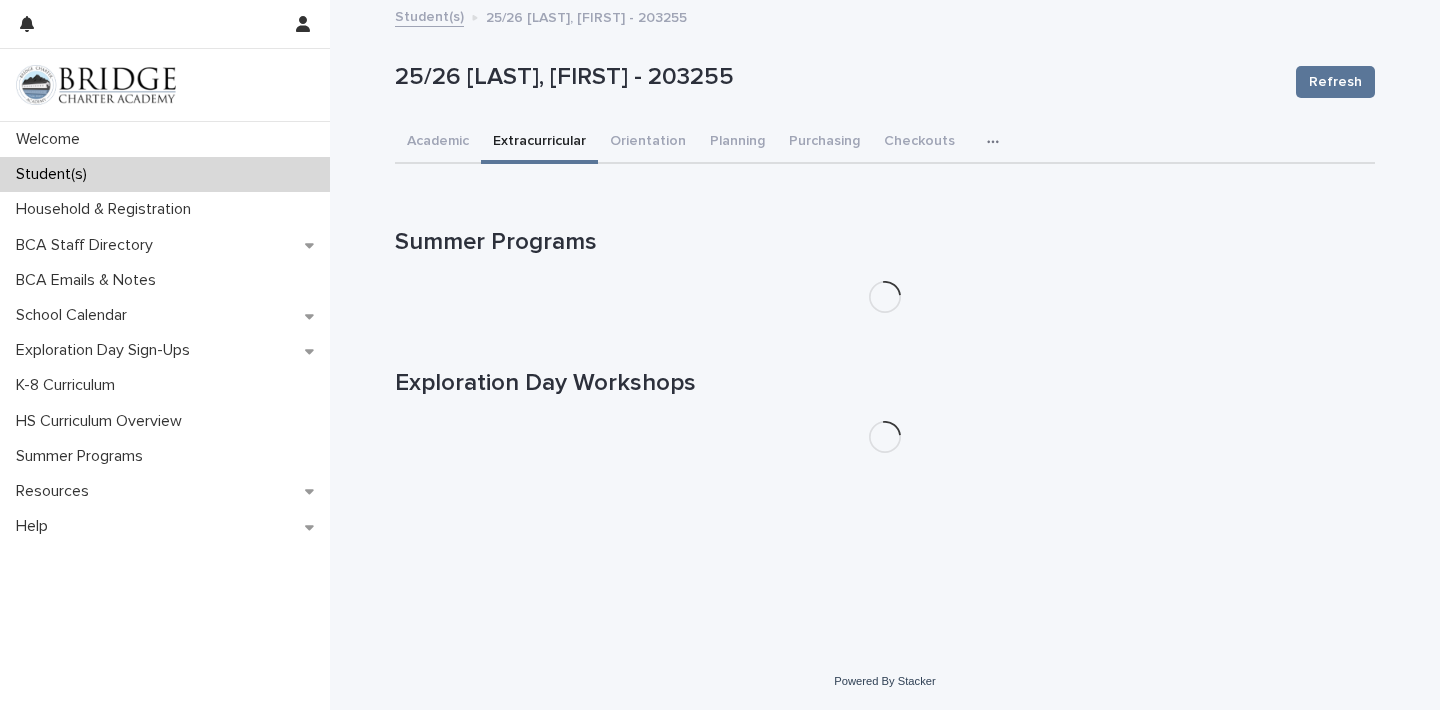 click on "Extracurricular" at bounding box center (539, 143) 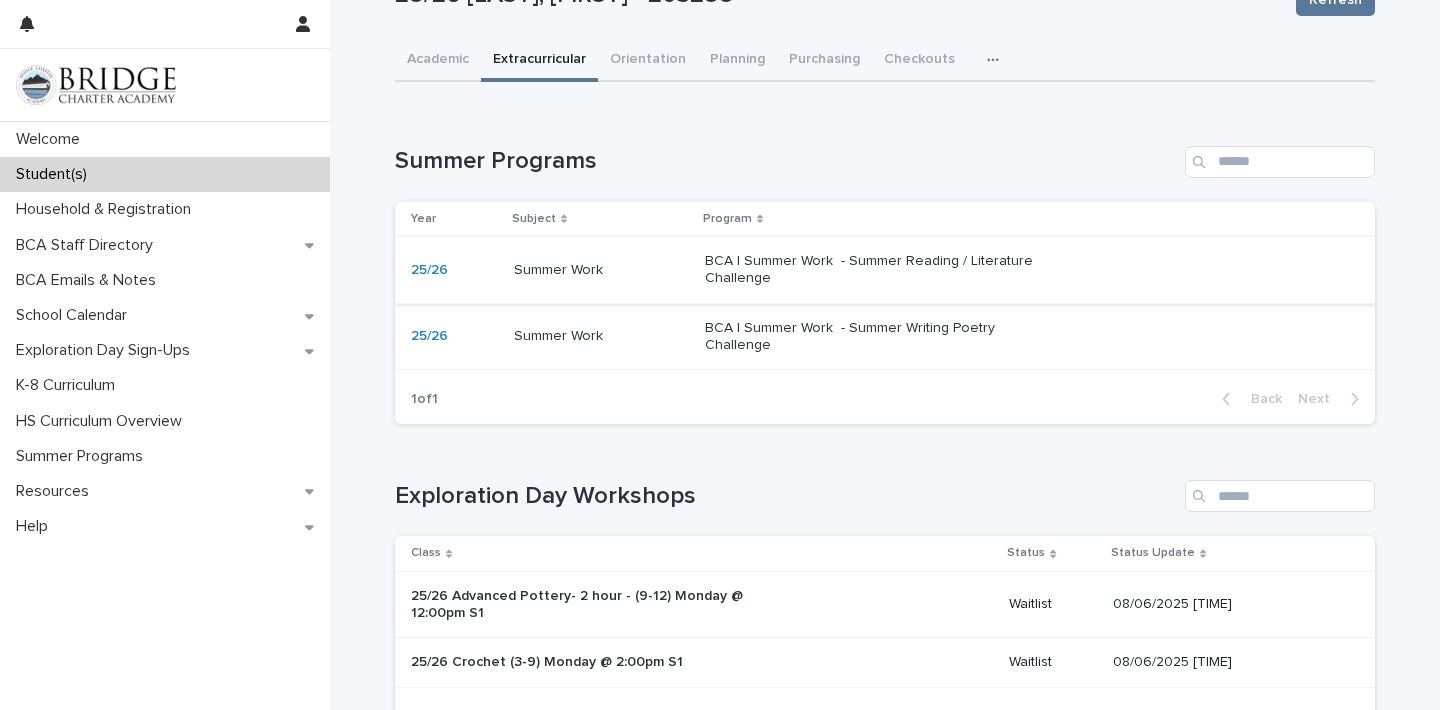 scroll, scrollTop: 89, scrollLeft: 0, axis: vertical 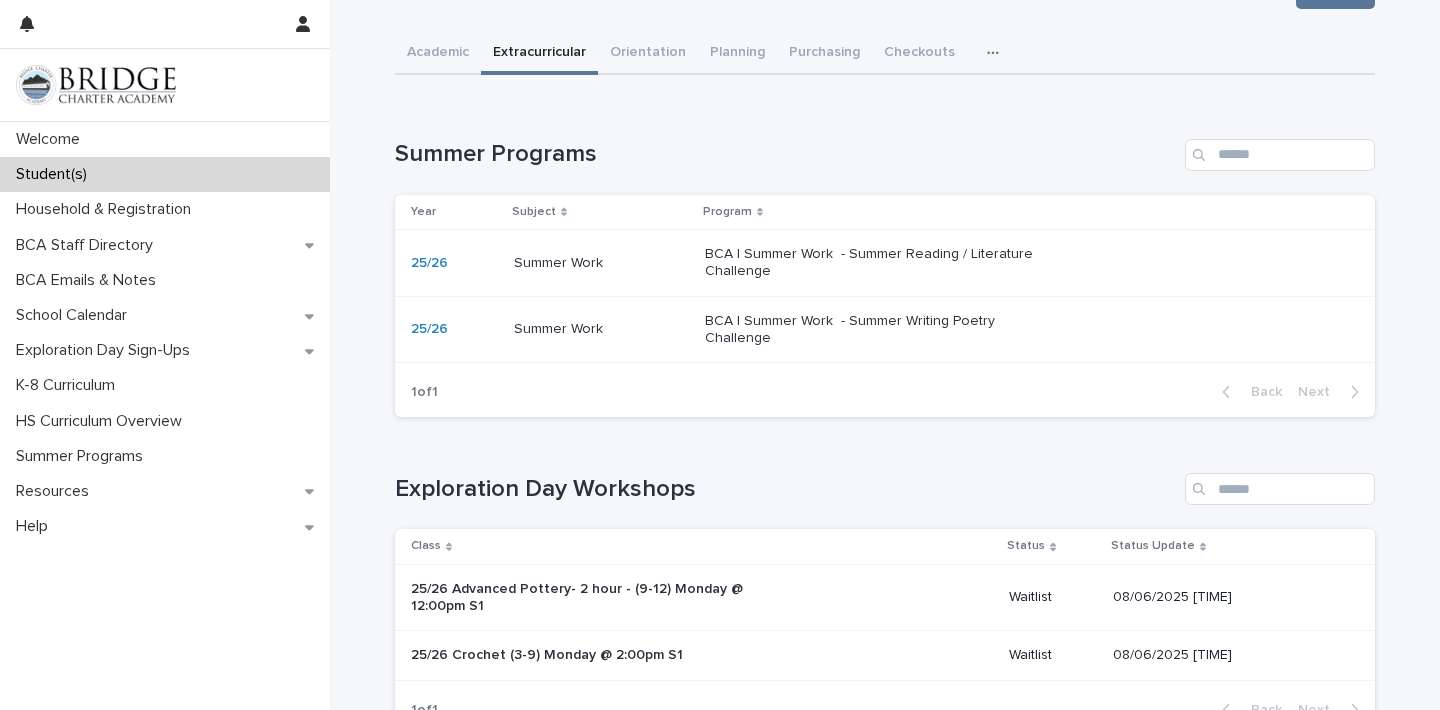 click on "BCA | Summer Work  - Summer Reading / Literature Challenge" at bounding box center [871, 263] 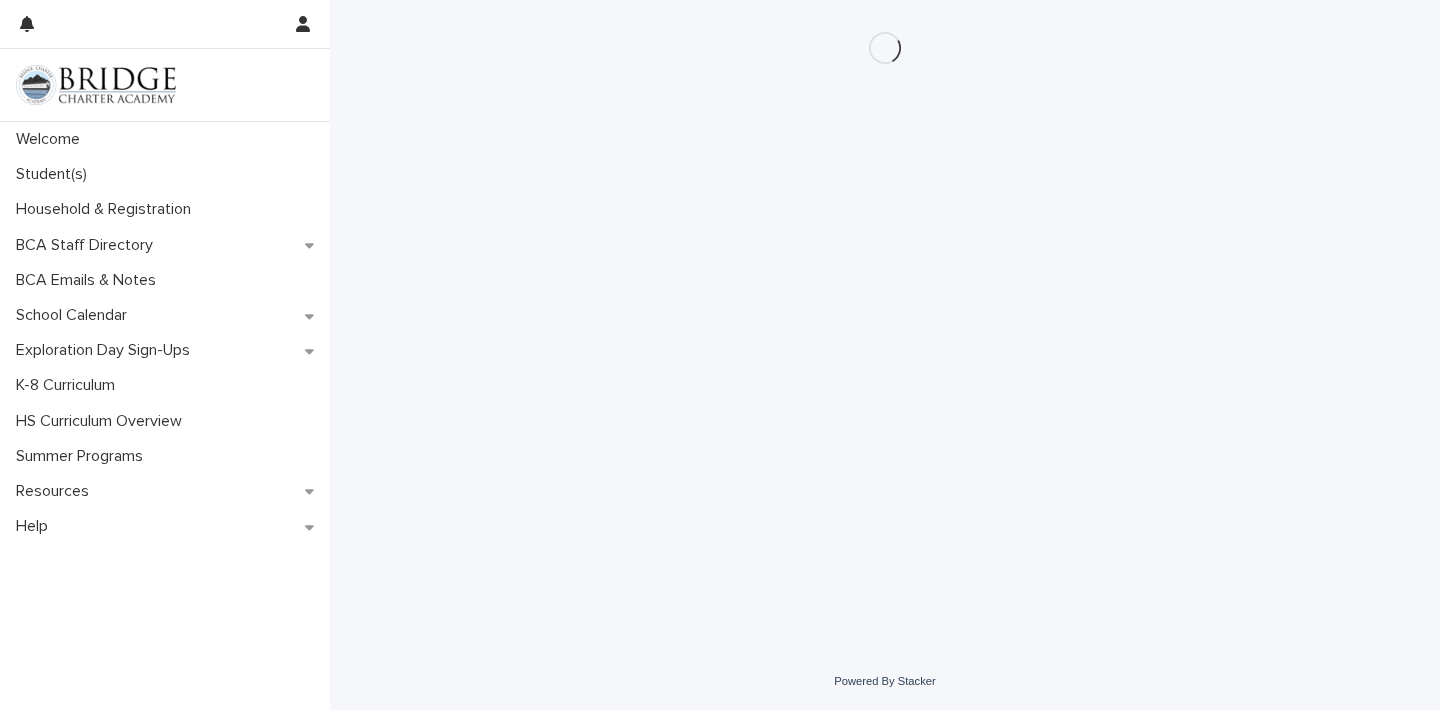 scroll, scrollTop: 0, scrollLeft: 0, axis: both 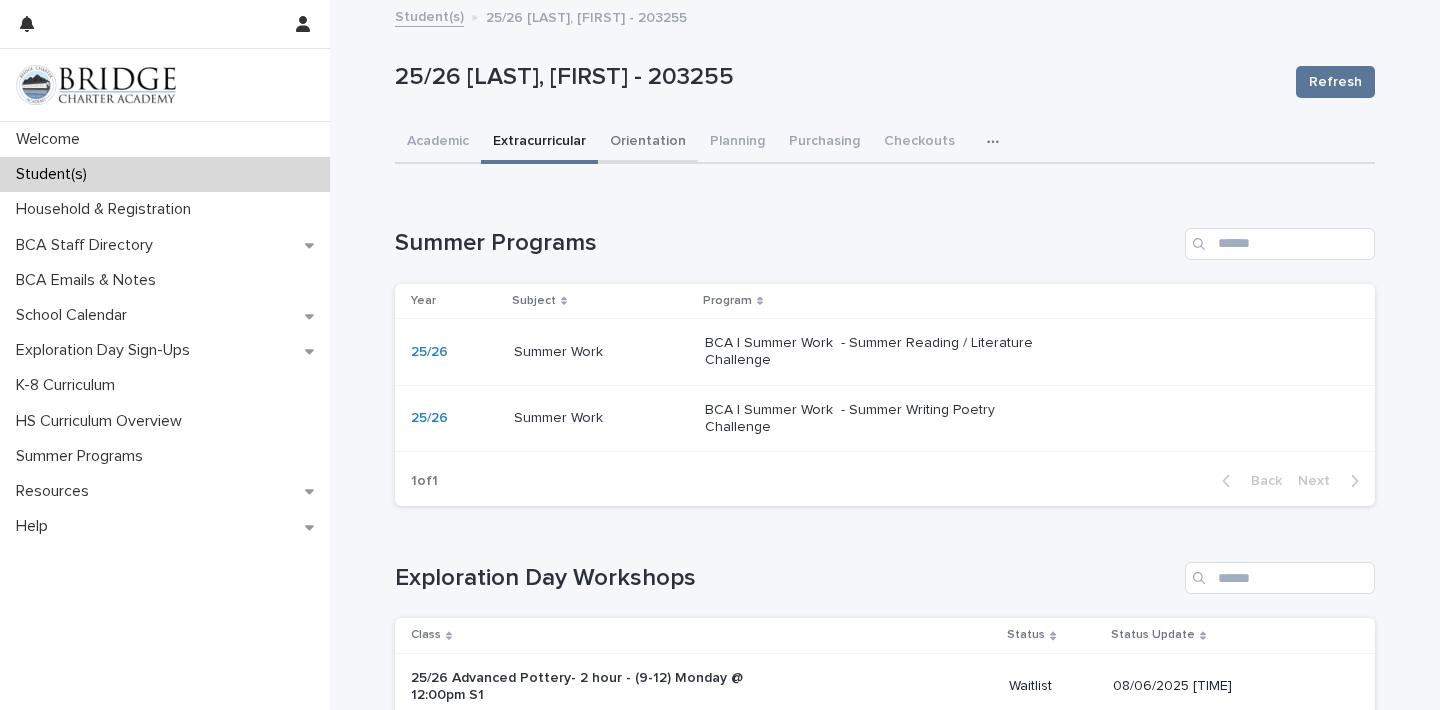 click on "Orientation" at bounding box center [648, 143] 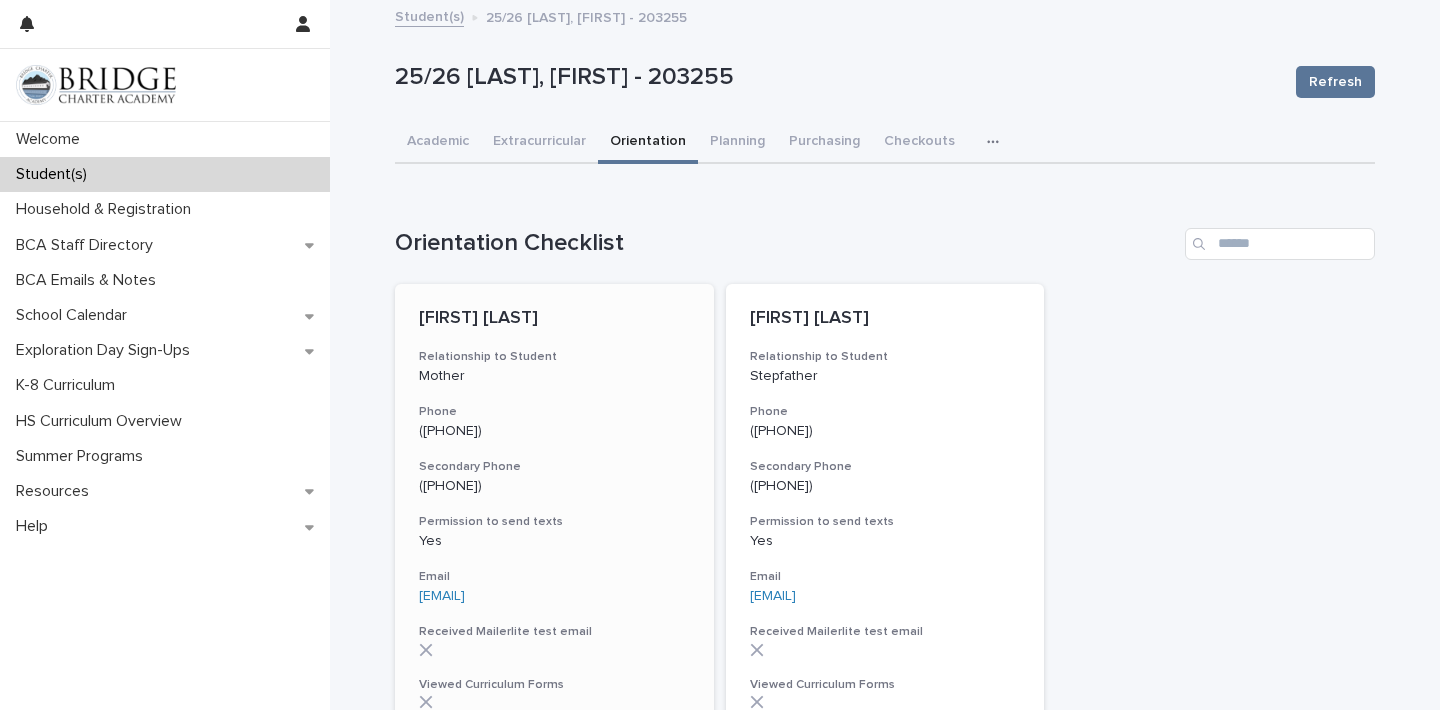 scroll, scrollTop: 0, scrollLeft: 0, axis: both 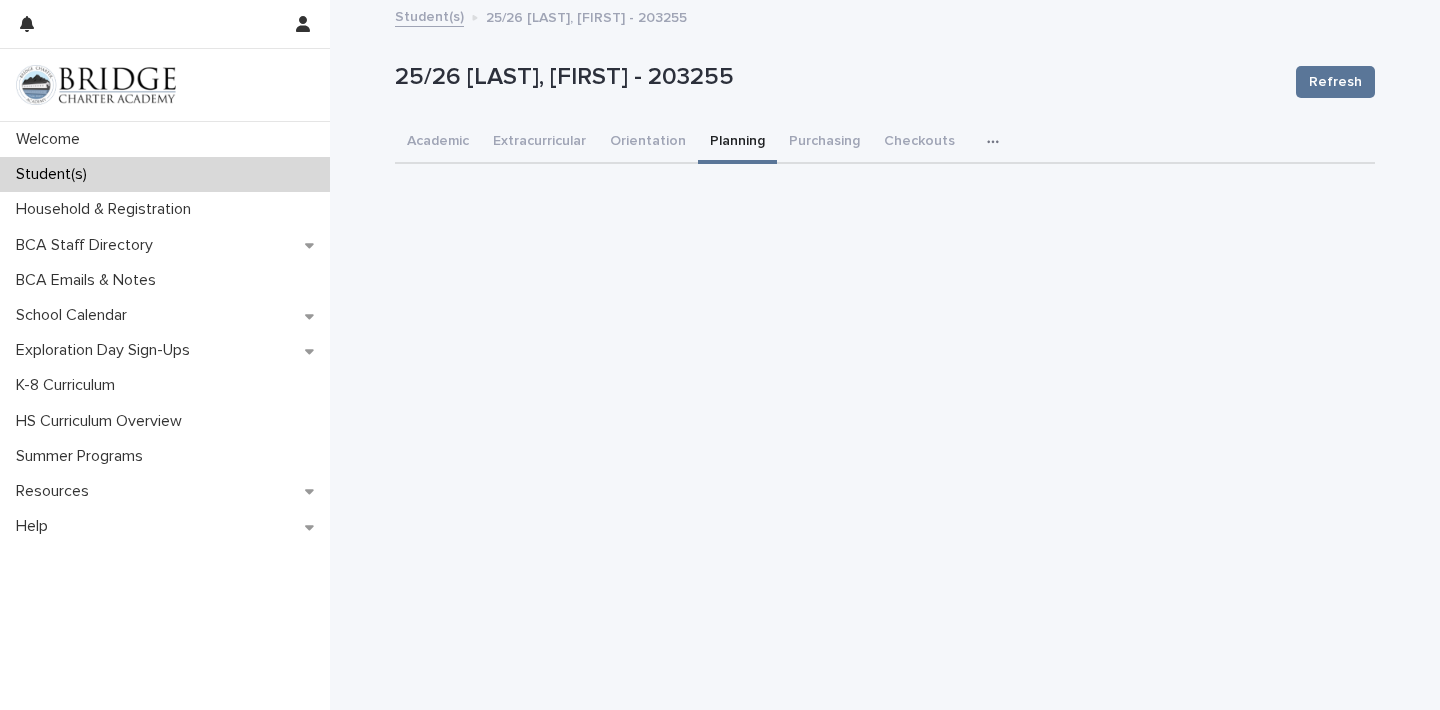 click on "Planning" at bounding box center [737, 143] 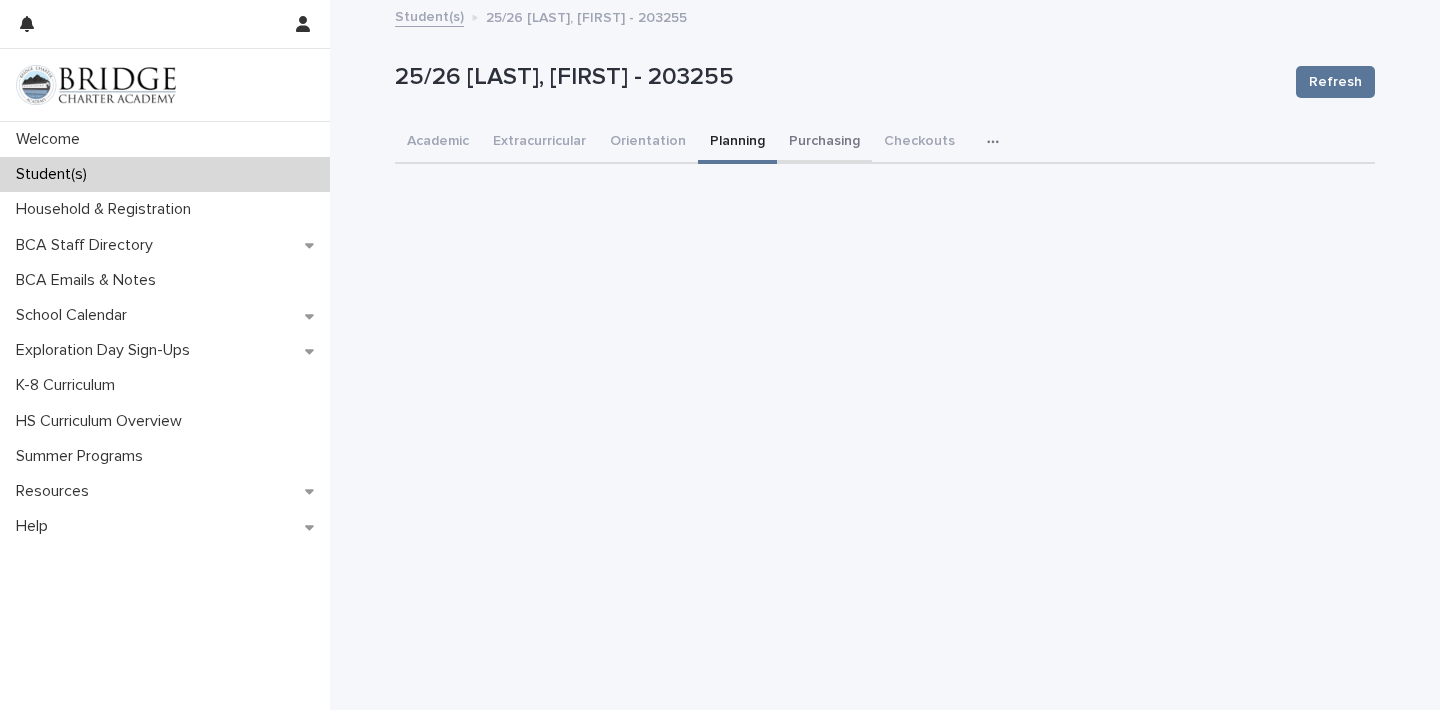 click on "Purchasing" at bounding box center [824, 143] 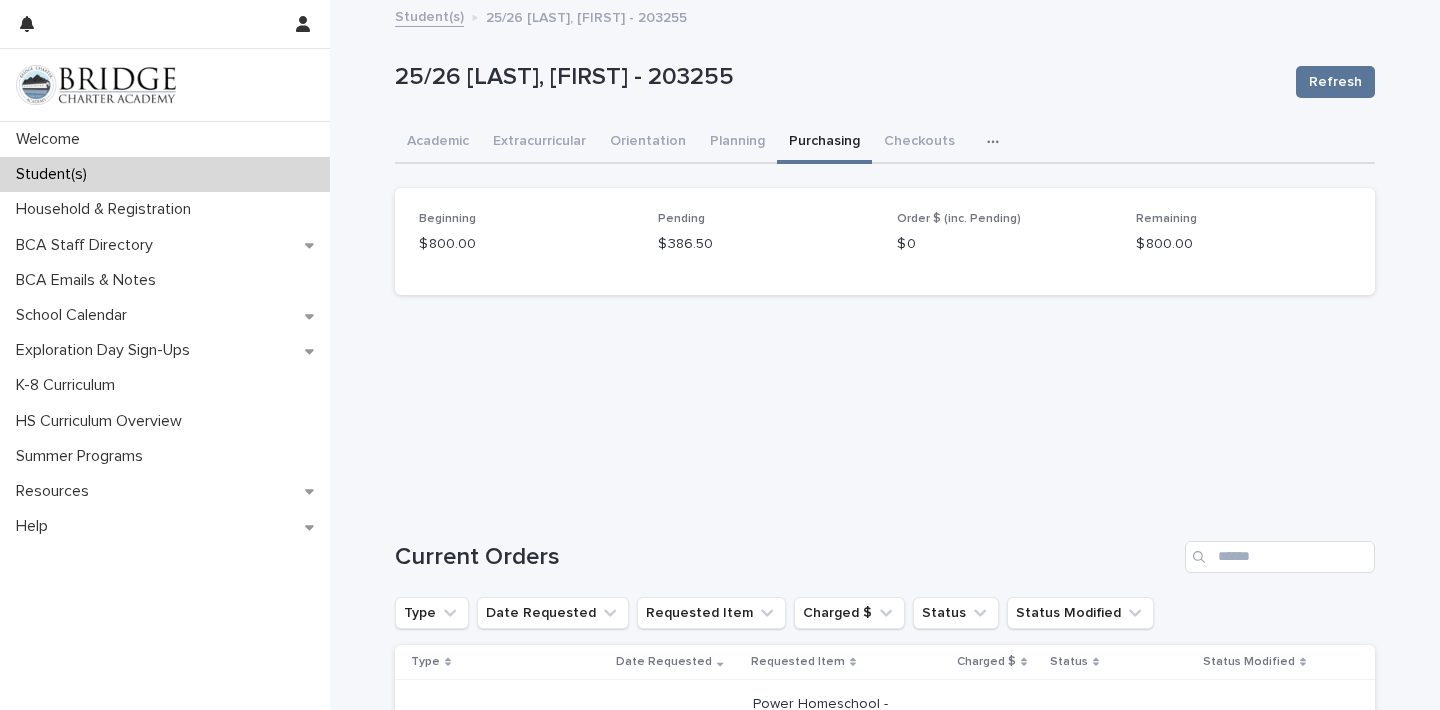 scroll, scrollTop: 0, scrollLeft: 0, axis: both 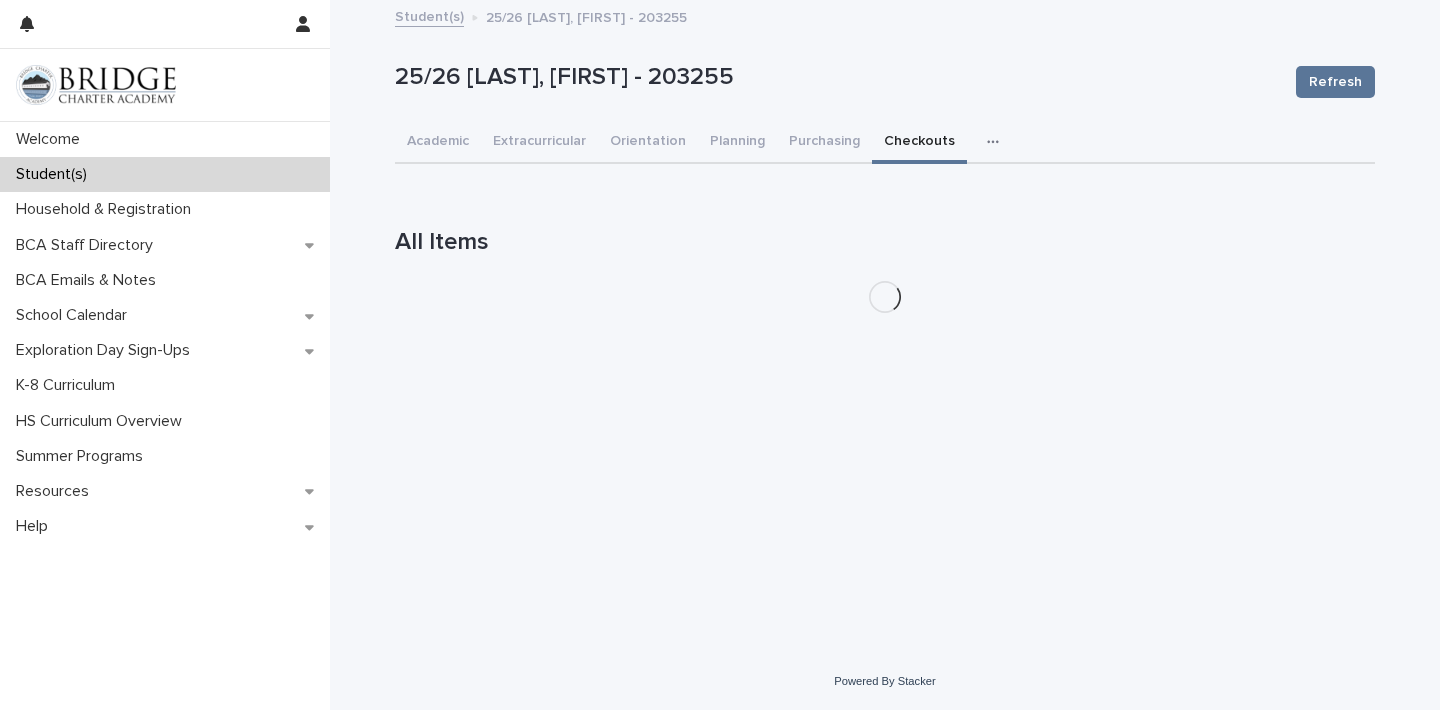 click on "Checkouts" at bounding box center [919, 143] 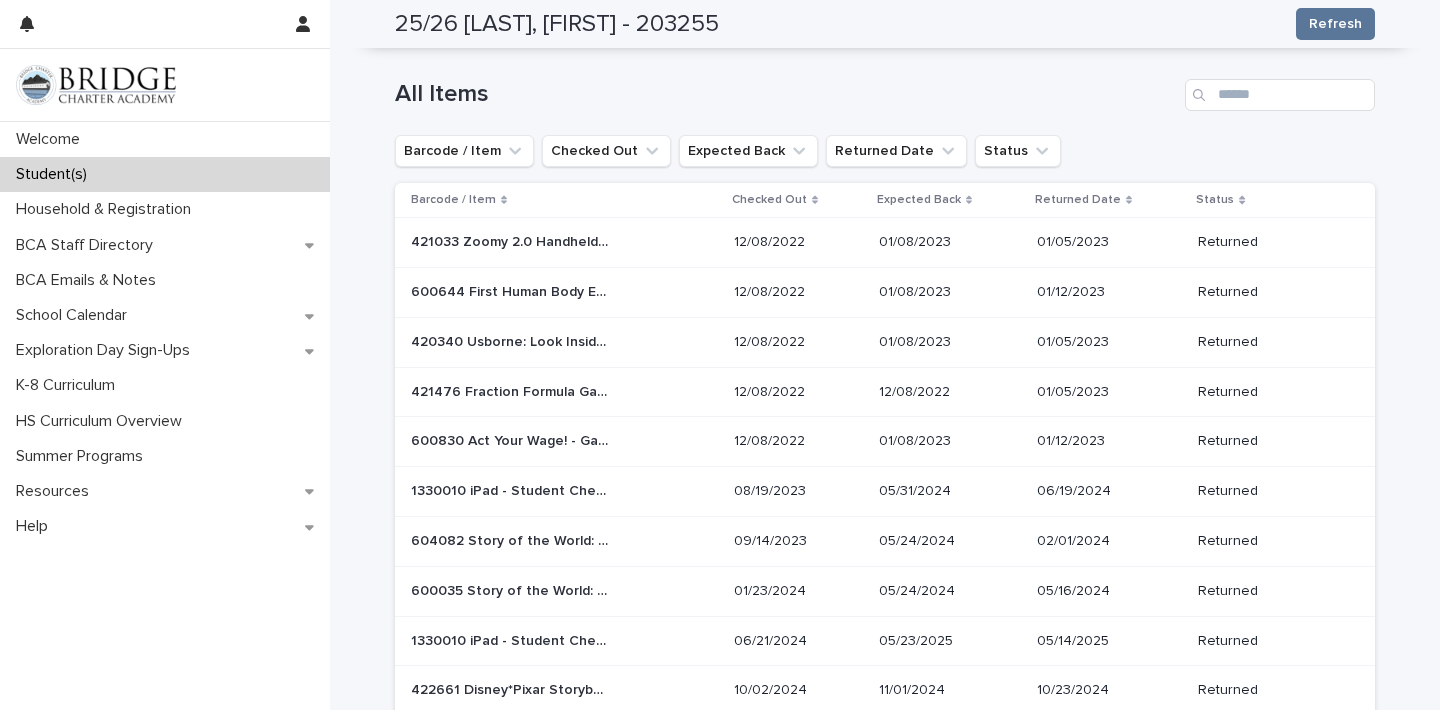 scroll, scrollTop: 147, scrollLeft: 0, axis: vertical 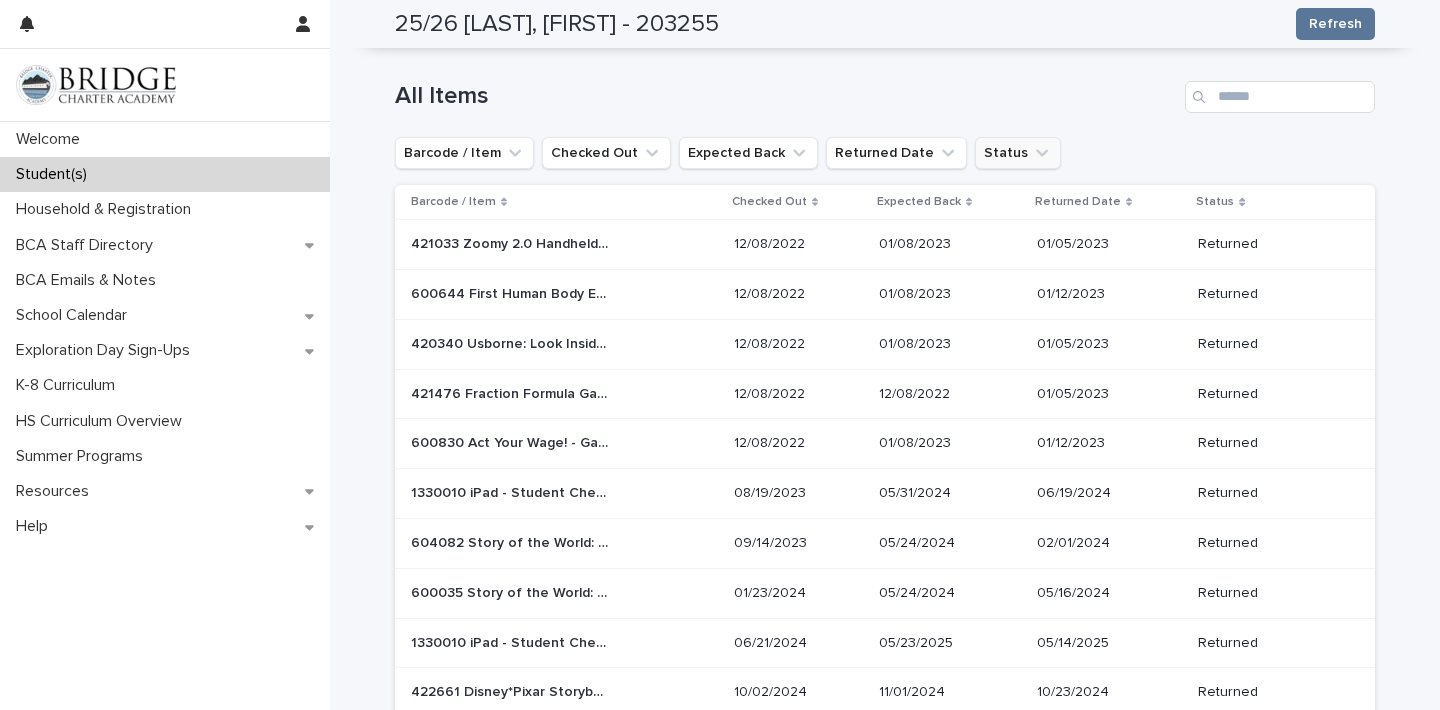 click 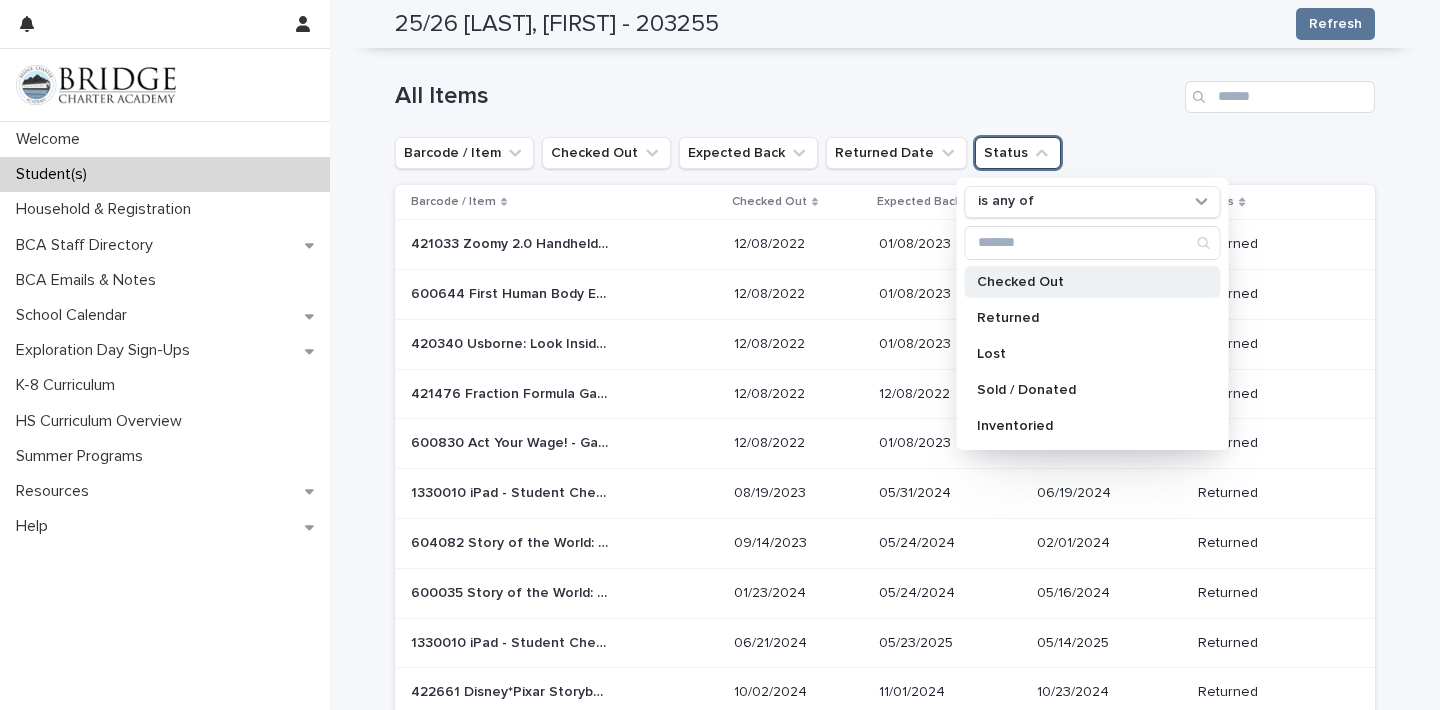 click on "Checked Out" at bounding box center (1083, 282) 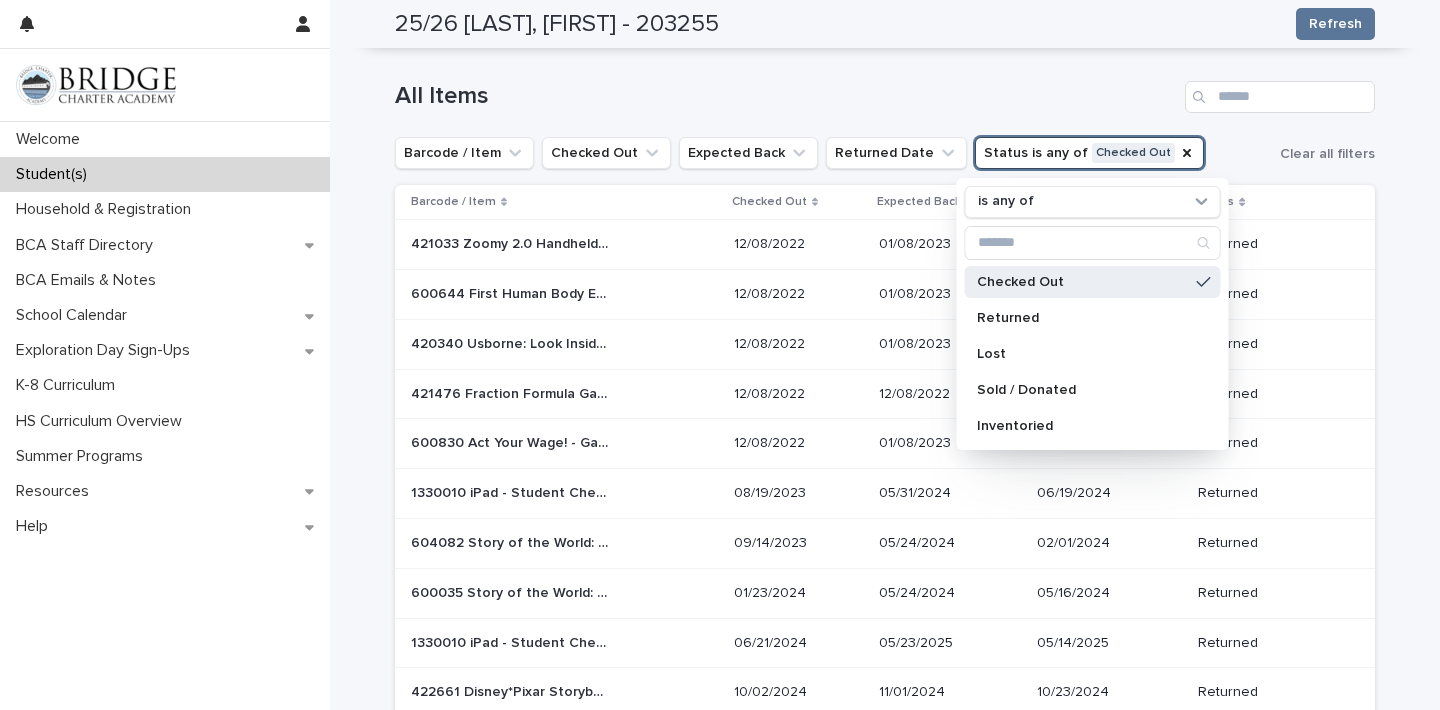 click on "Barcode / Item Checked Out Expected Back Returned Date Status is any of Checked Out is any of Checked Out Returned Lost Sold / Donated Inventoried Clear all filters" at bounding box center [885, 153] 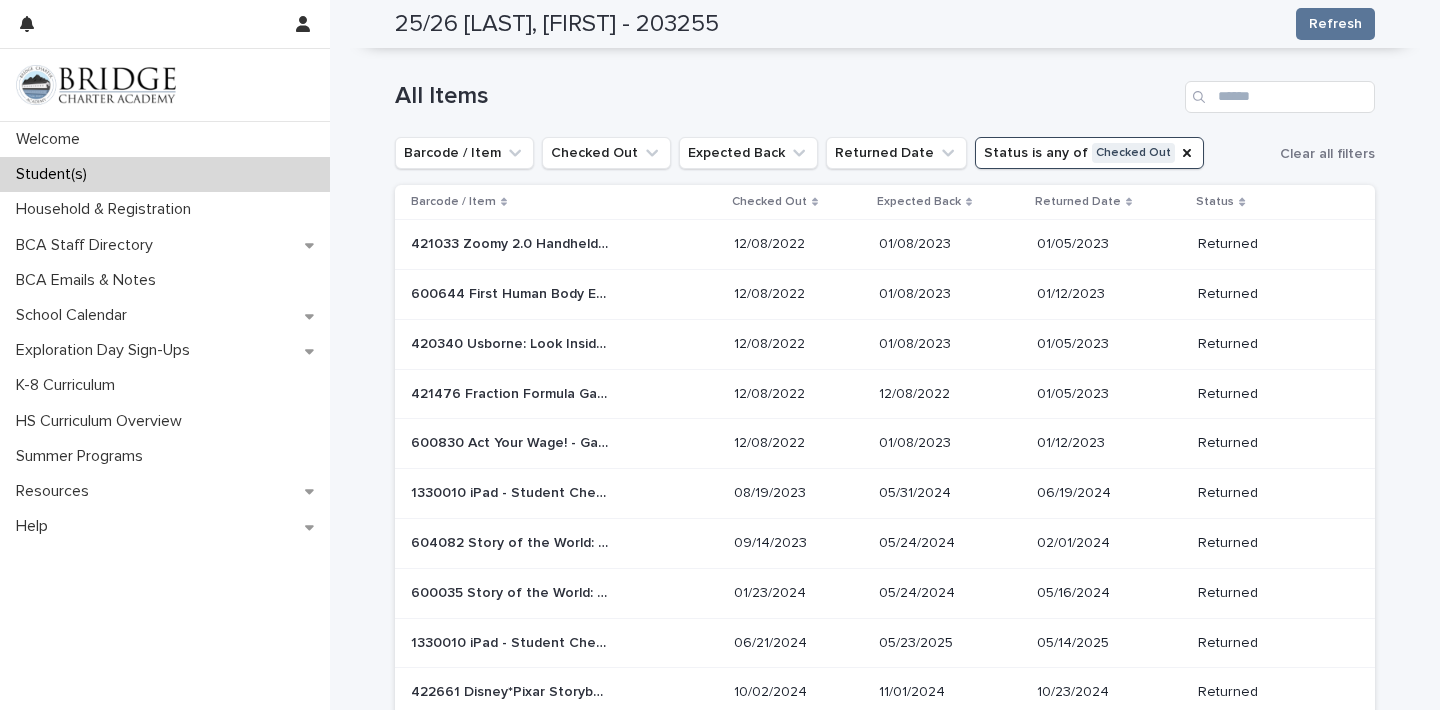 scroll, scrollTop: 0, scrollLeft: 0, axis: both 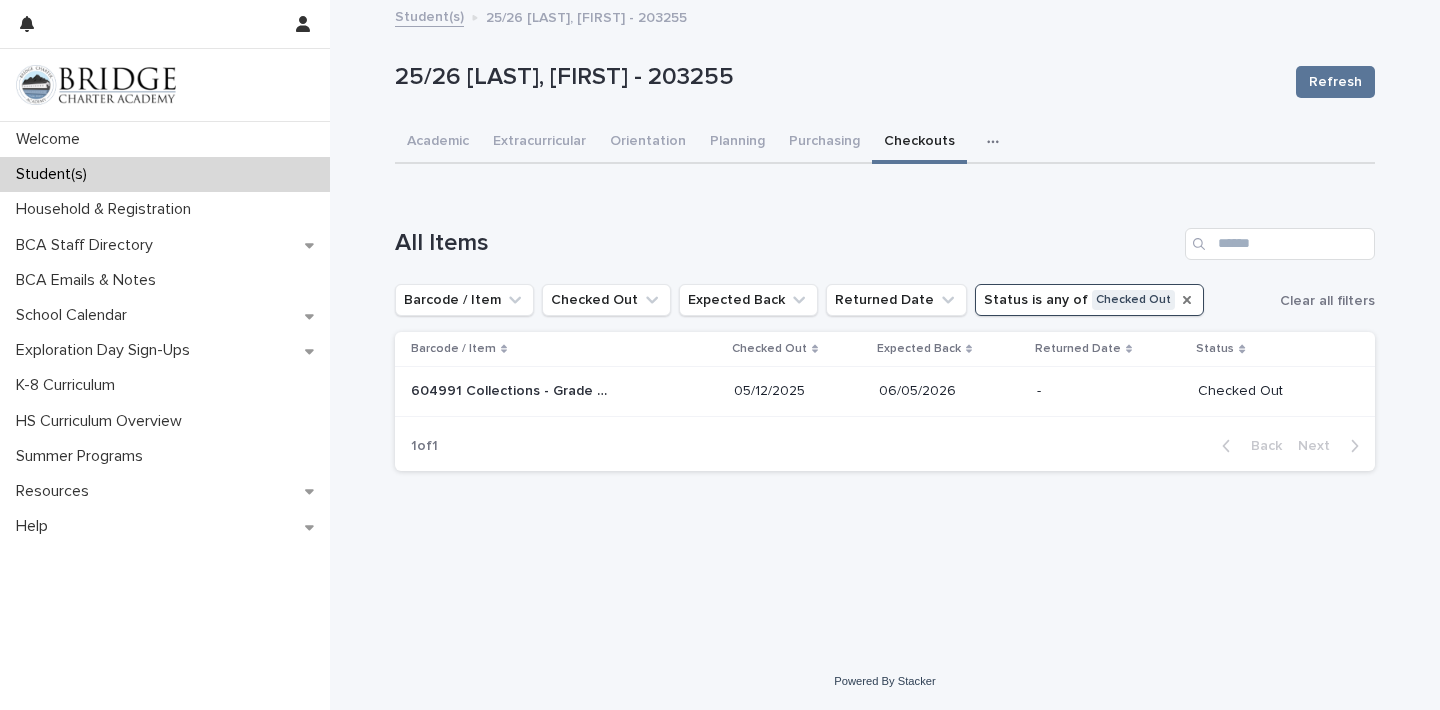 click 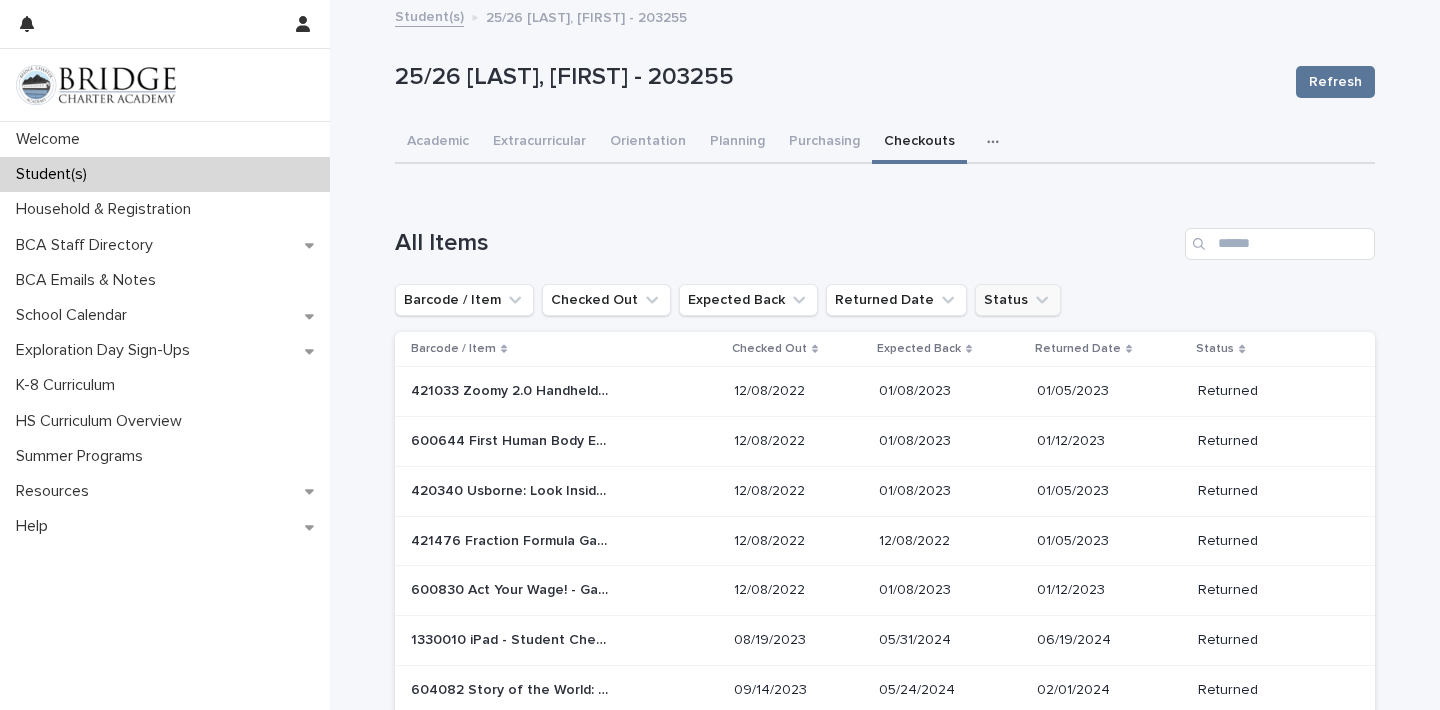 click 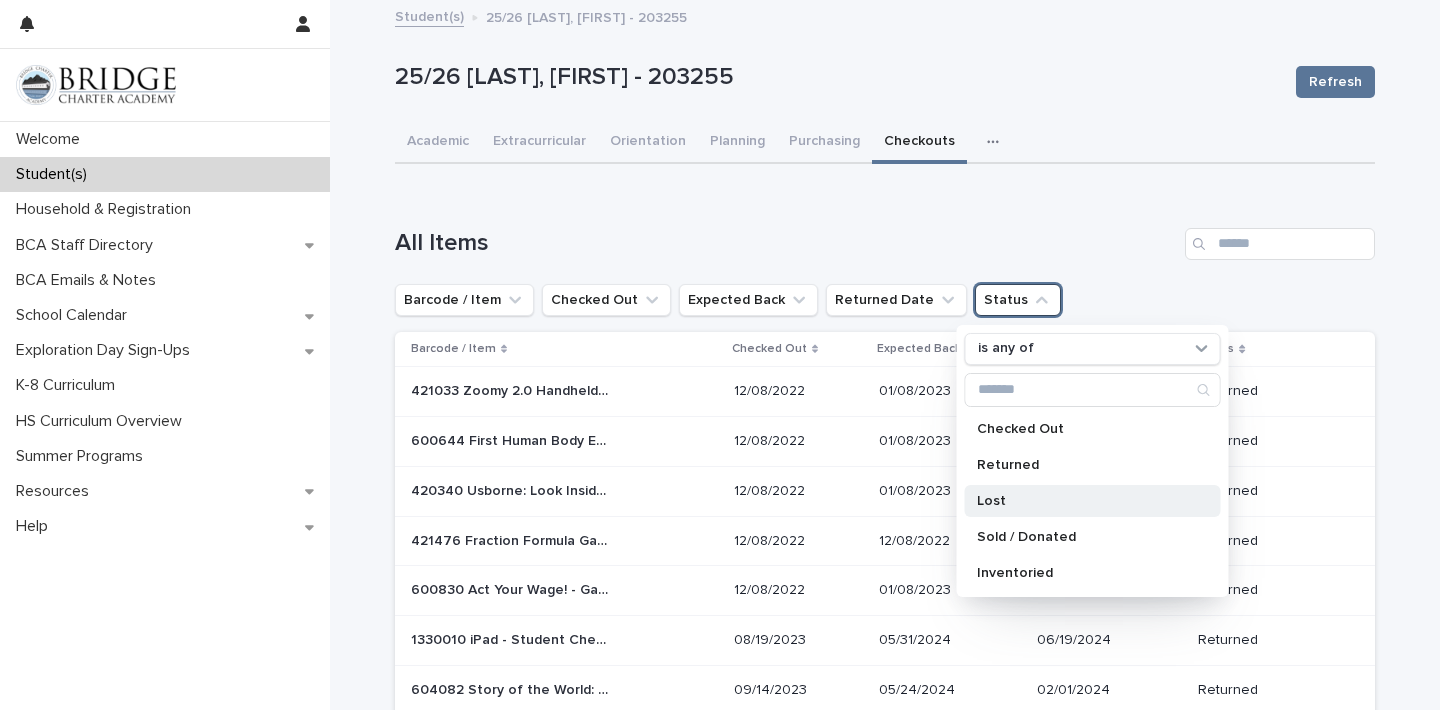 click on "Lost" at bounding box center (1083, 501) 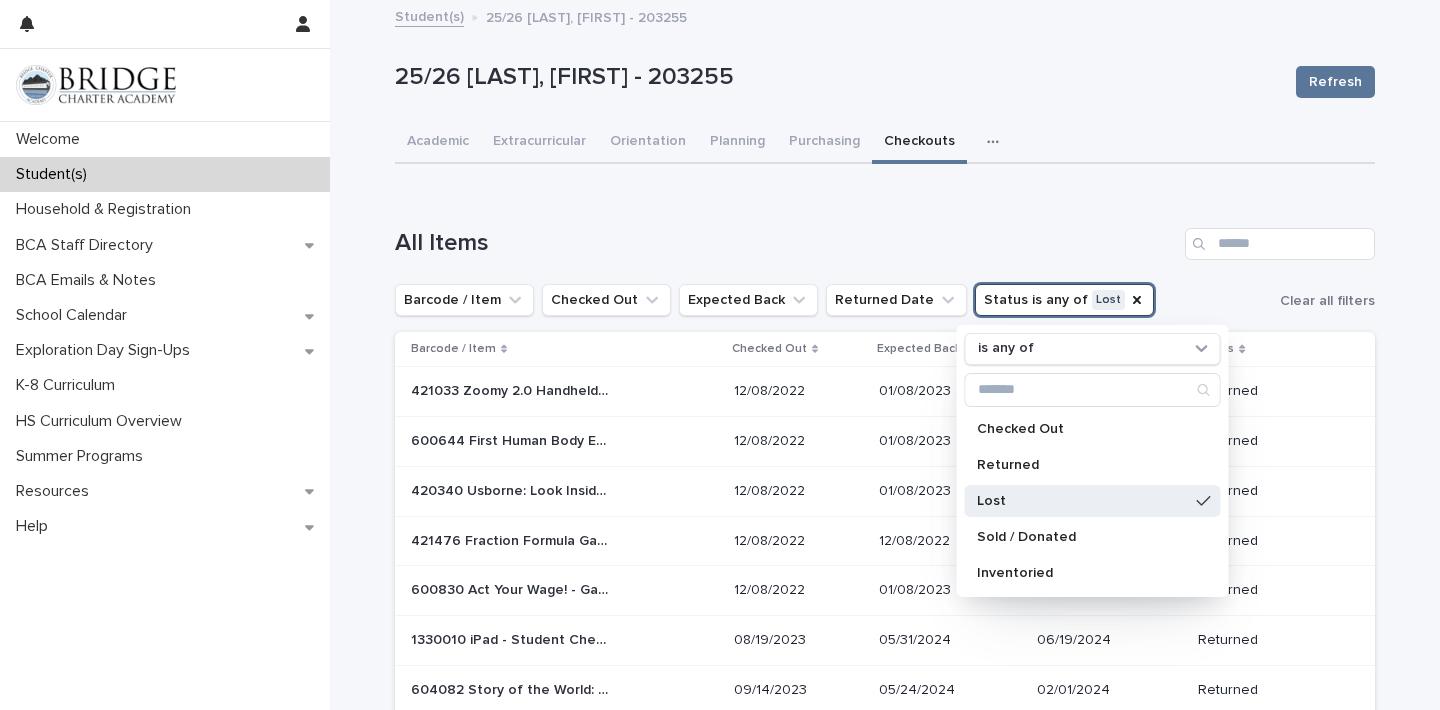click on "All Items" at bounding box center [885, 244] 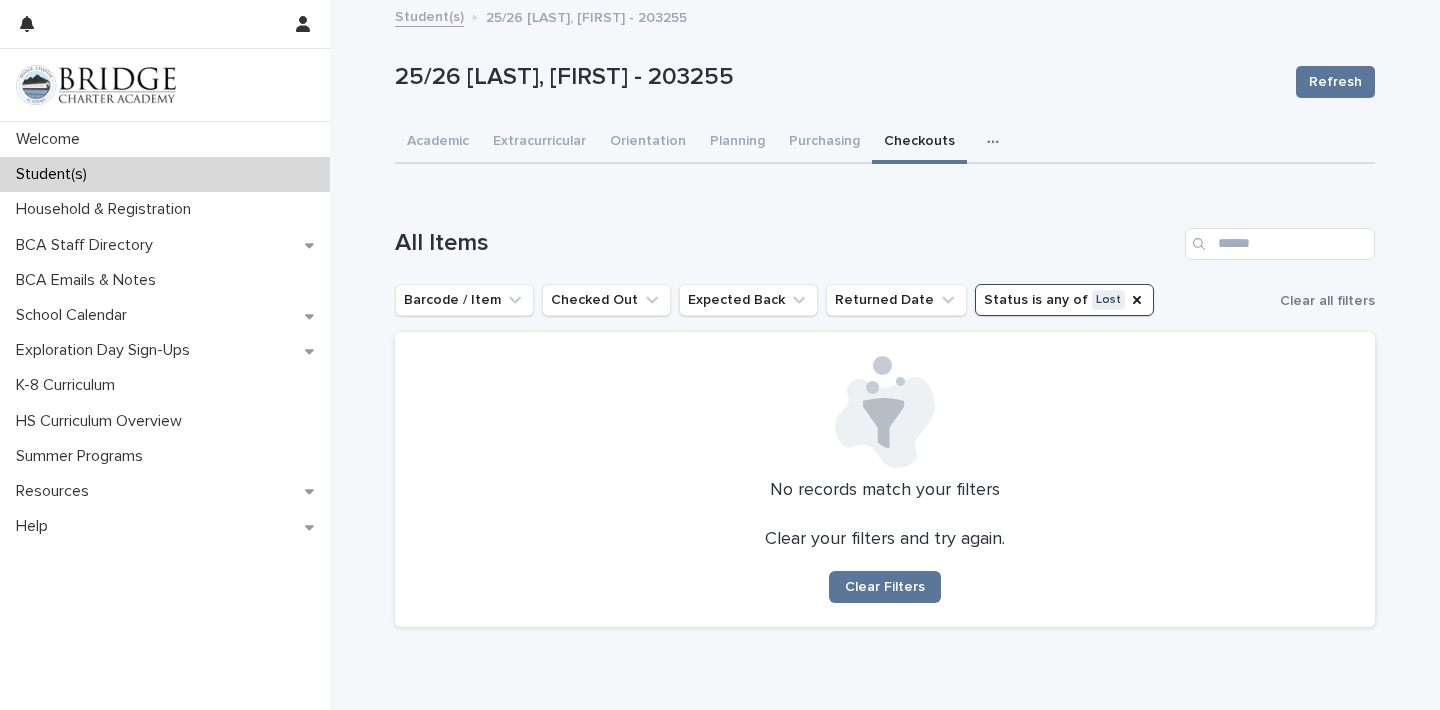 click on "Status is any of Lost" at bounding box center (1064, 300) 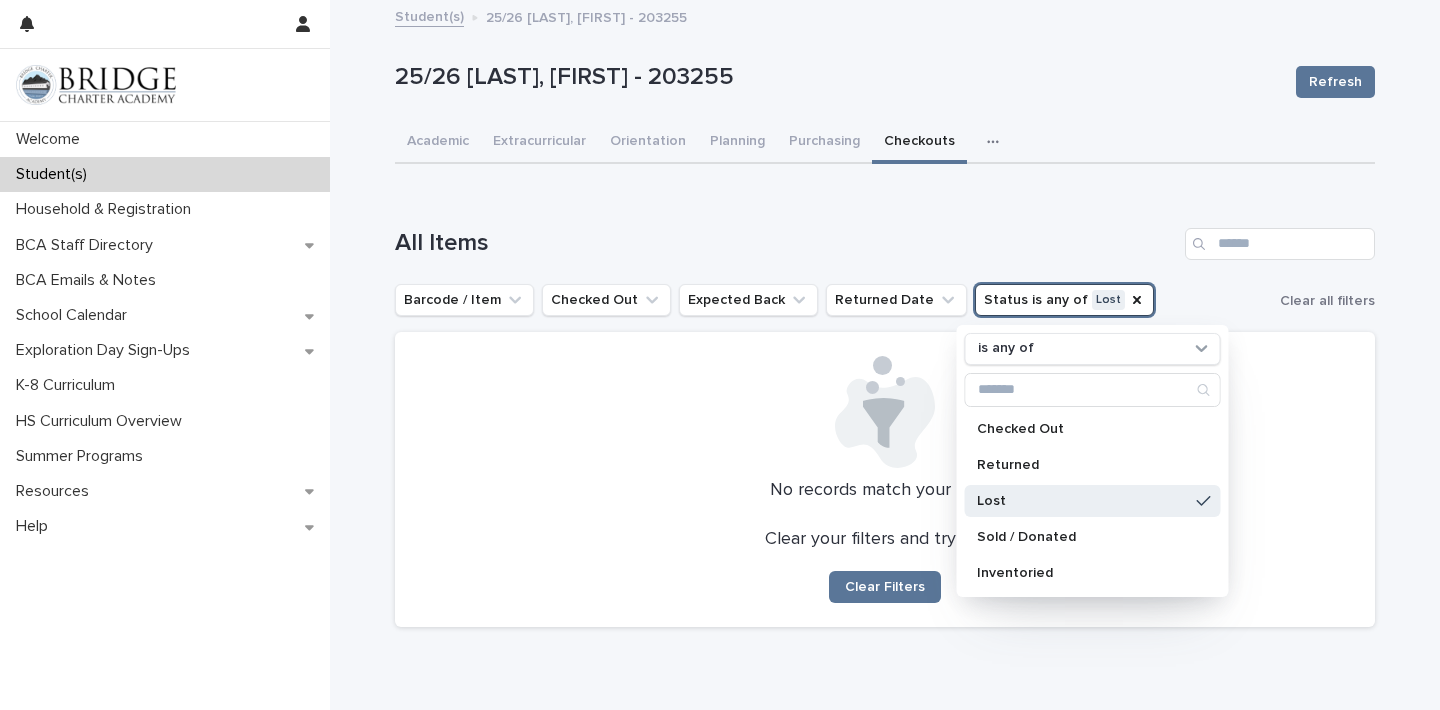 click on "All Items Barcode / Item Checked Out Expected Back Returned Date Status is any of Lost is any of Checked Out Returned Lost Sold / Donated Inventoried Clear all filters No records match your filters Clear your filters and try again. Clear Filters" at bounding box center [885, 427] 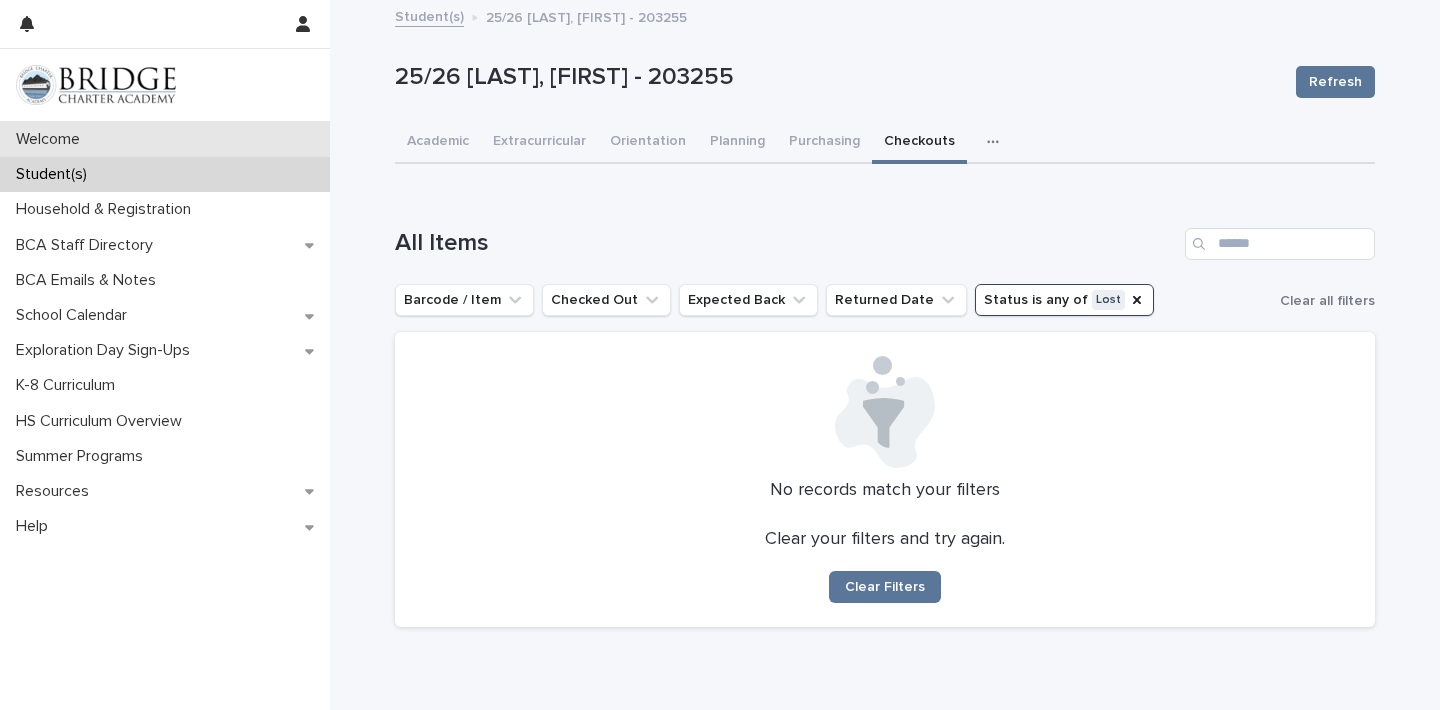 click on "Welcome" at bounding box center (165, 139) 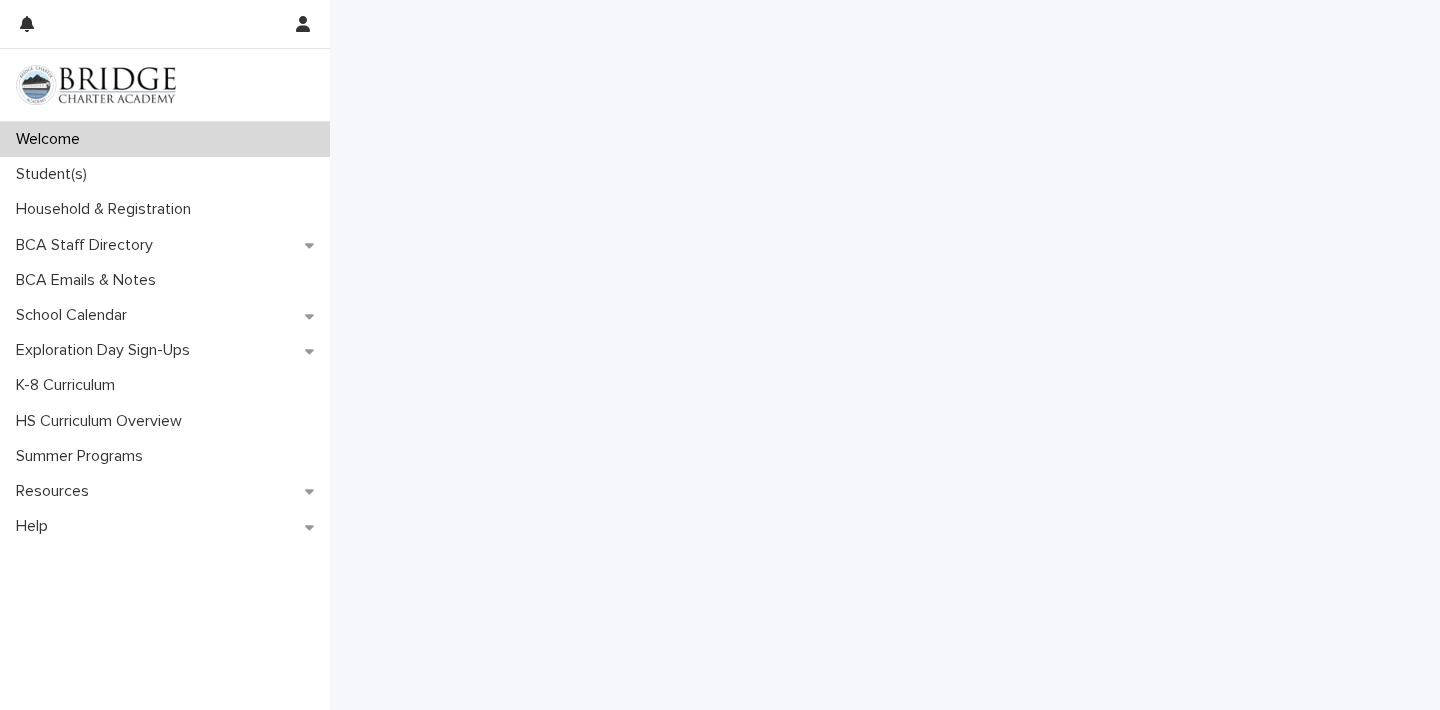 scroll, scrollTop: 1102, scrollLeft: 0, axis: vertical 